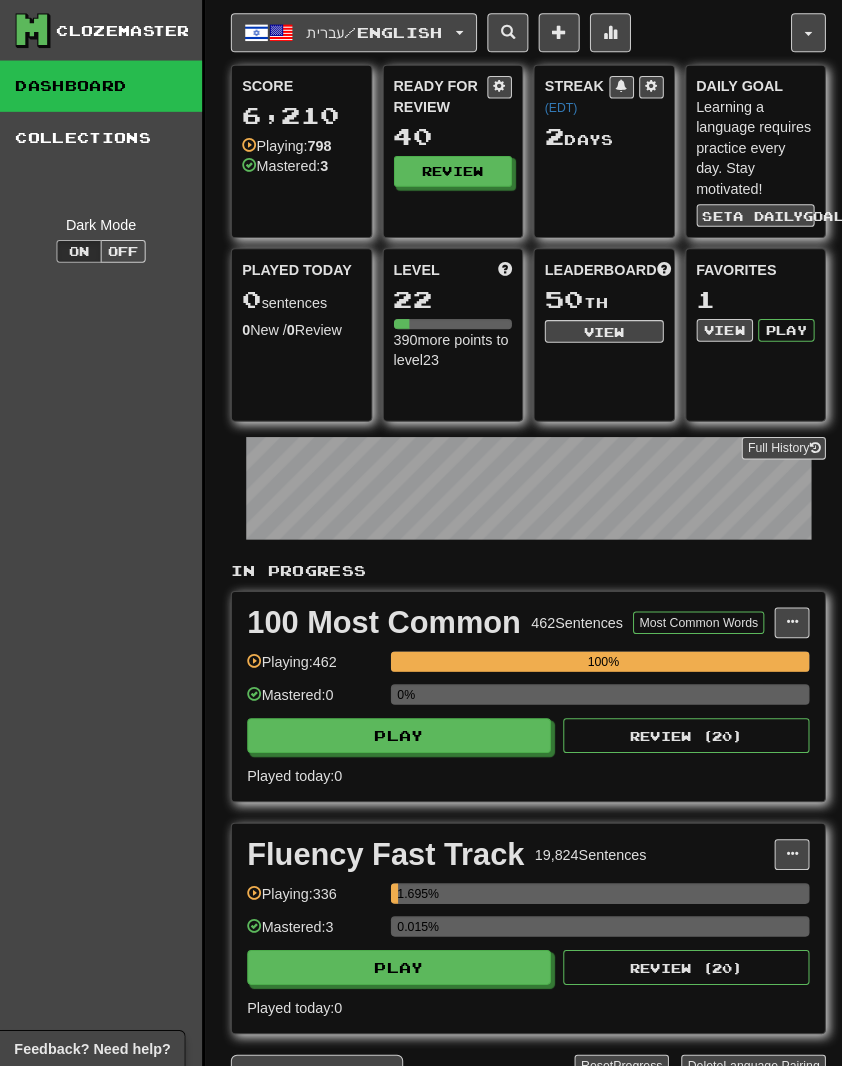 scroll, scrollTop: 4, scrollLeft: 0, axis: vertical 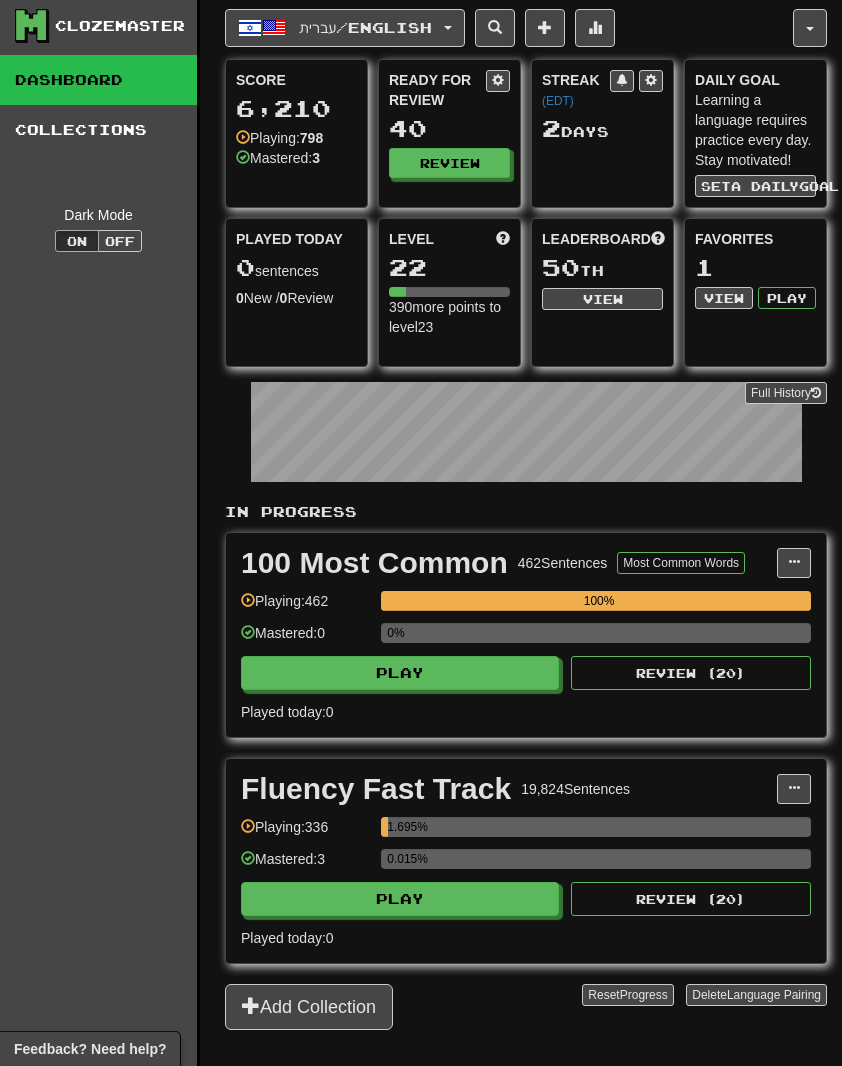 click on "Play" at bounding box center [400, 899] 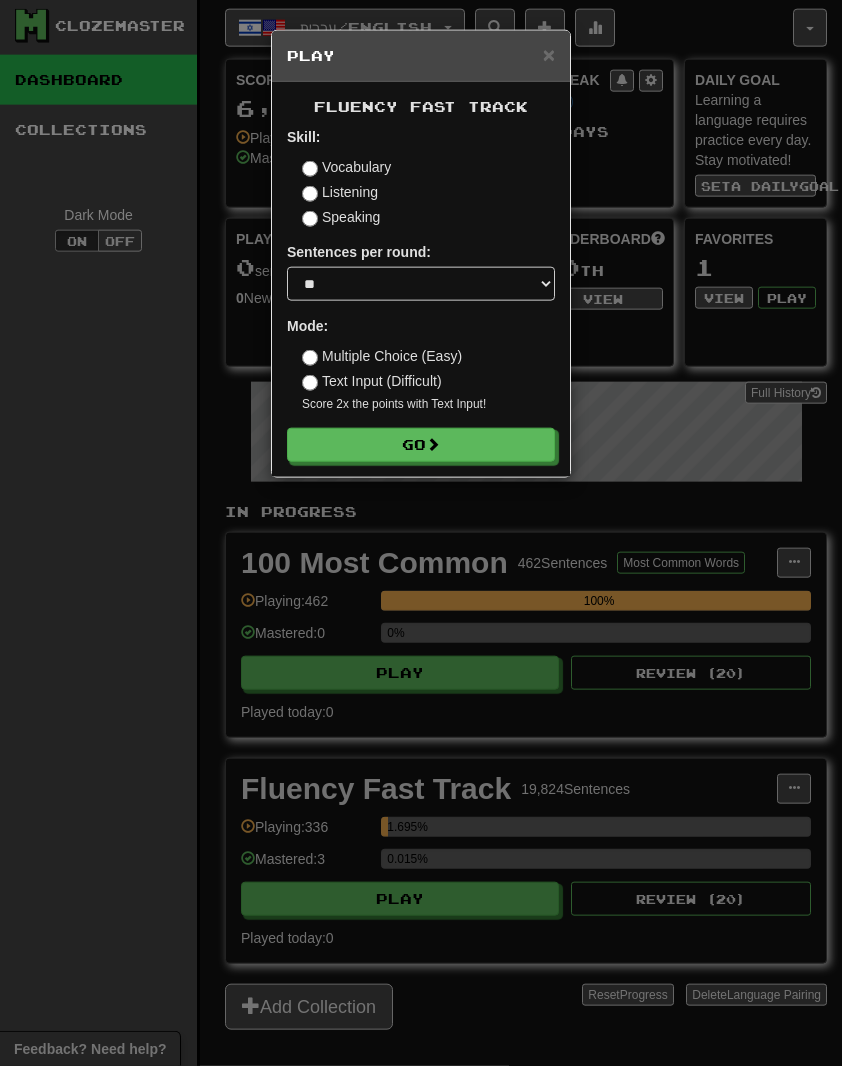click on "Go" at bounding box center (421, 445) 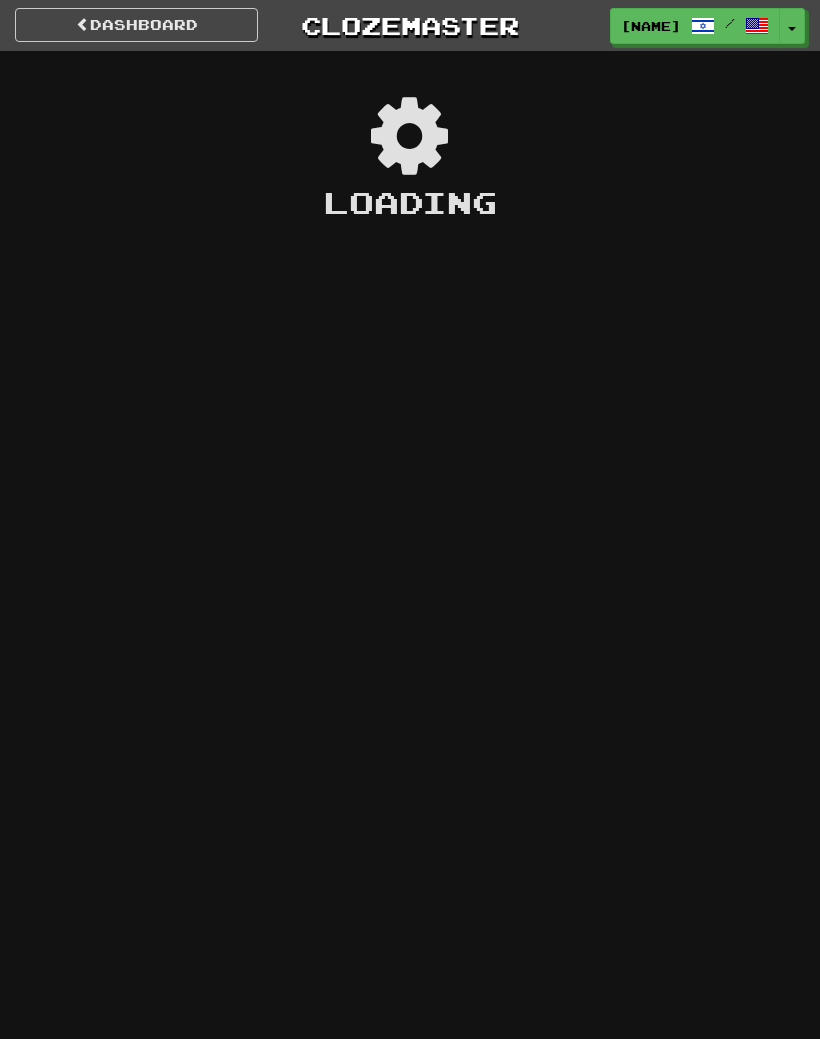 scroll, scrollTop: 0, scrollLeft: 0, axis: both 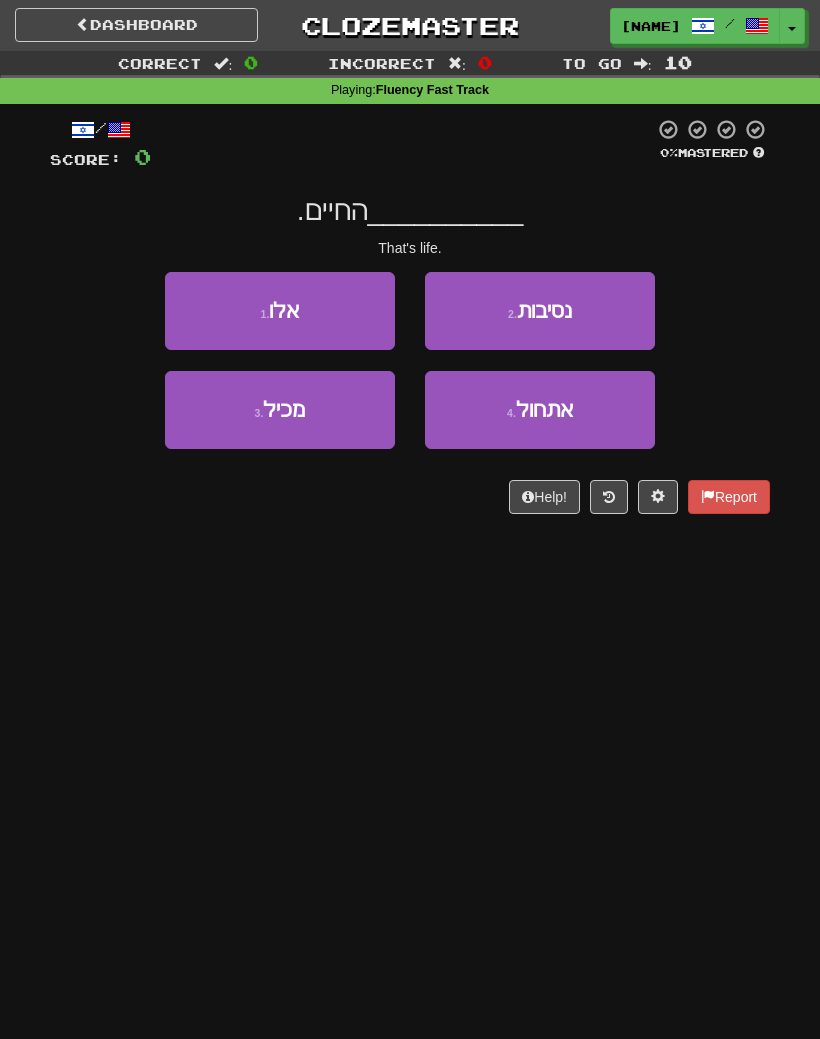 click on "1 .  אלו" at bounding box center (280, 321) 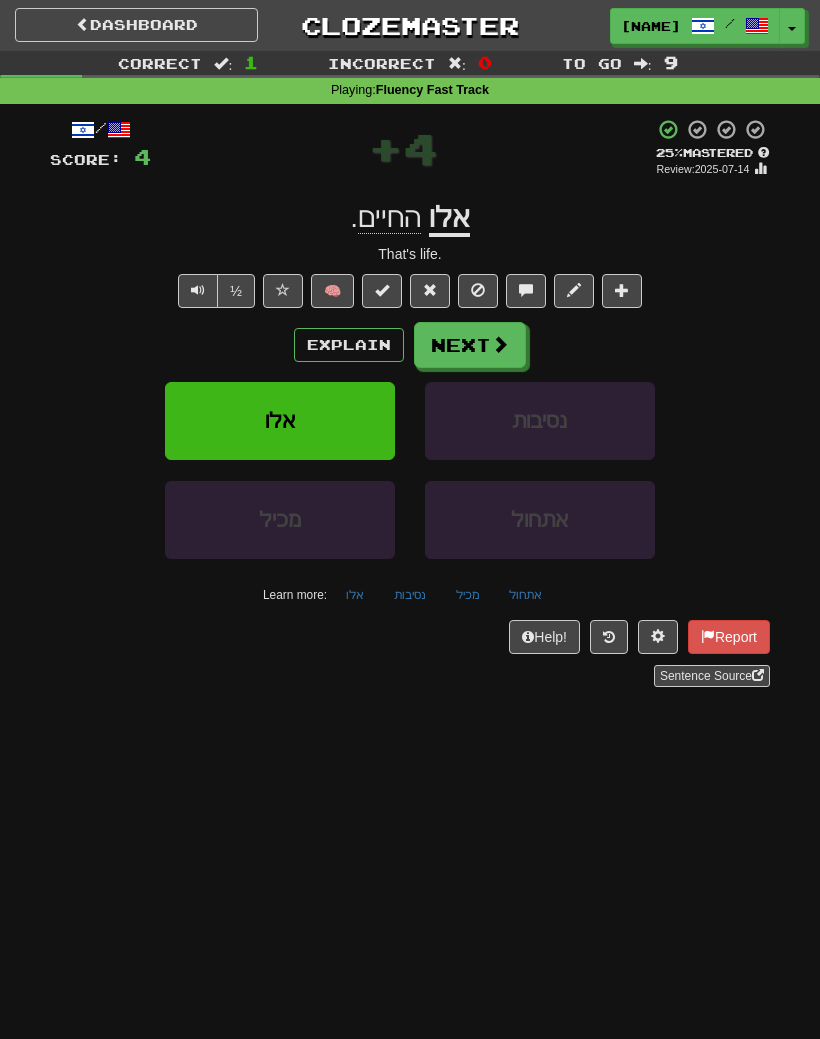 click on "Explain" at bounding box center (349, 345) 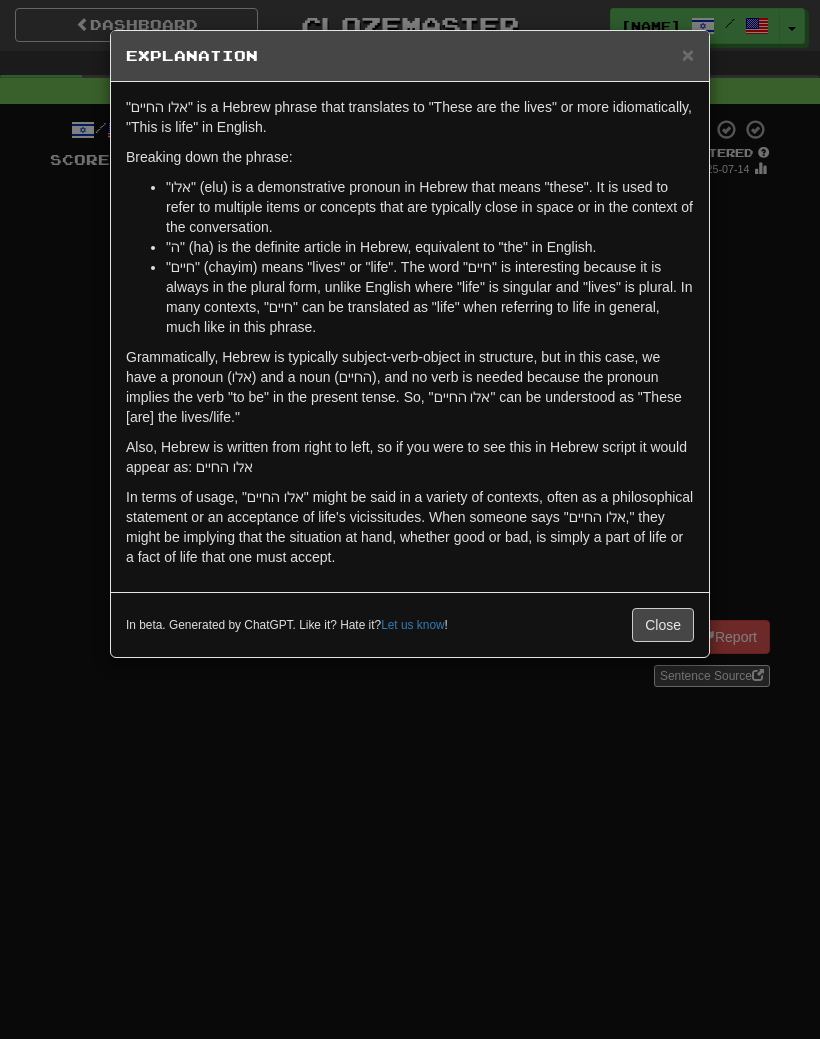 click on "Close" at bounding box center (663, 625) 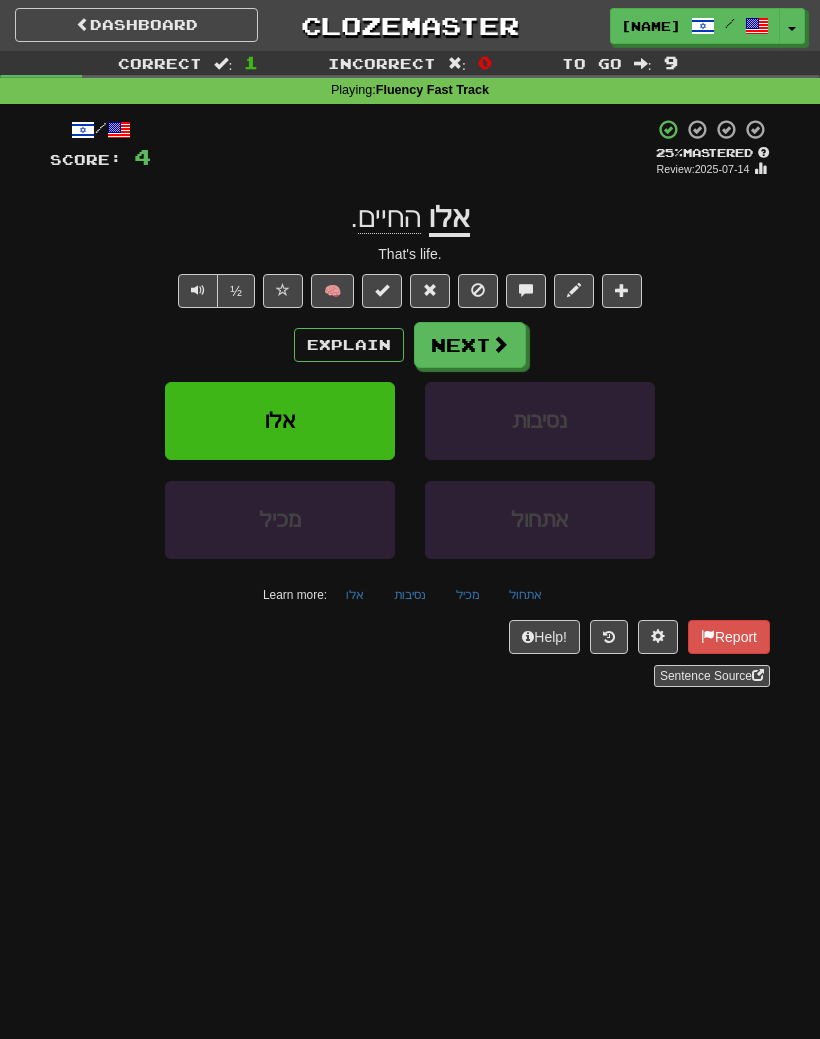 click at bounding box center [500, 344] 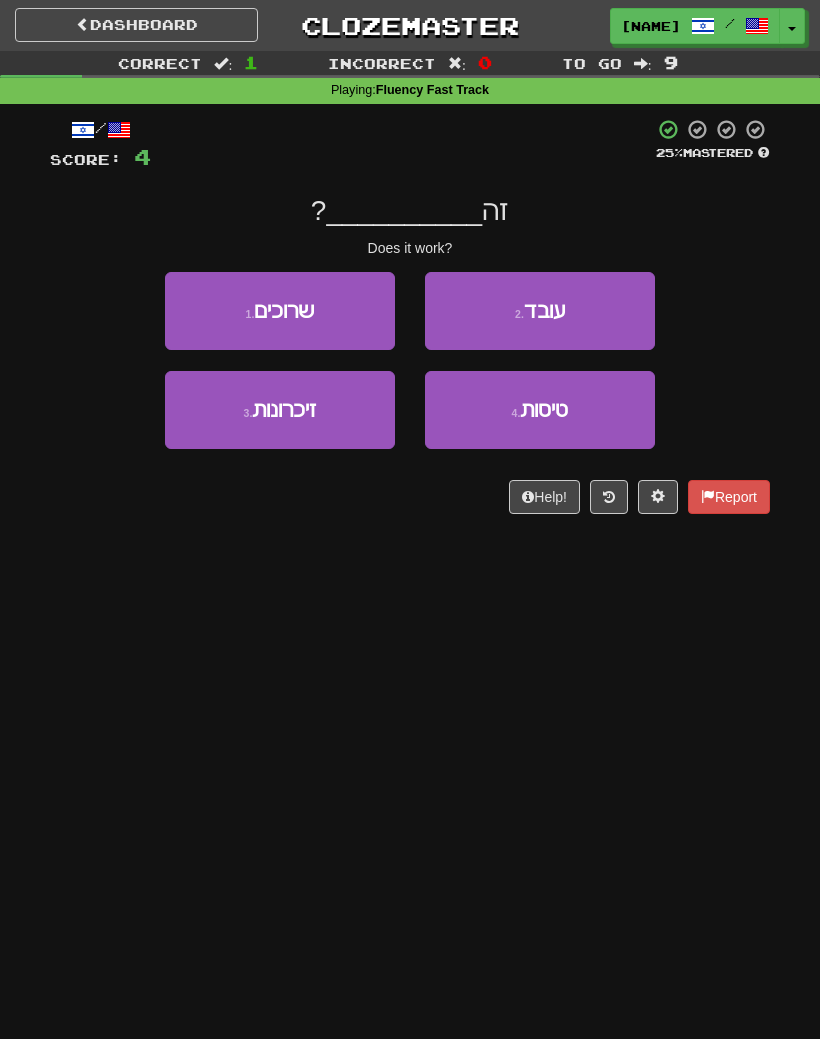 click on "עובד" at bounding box center (544, 310) 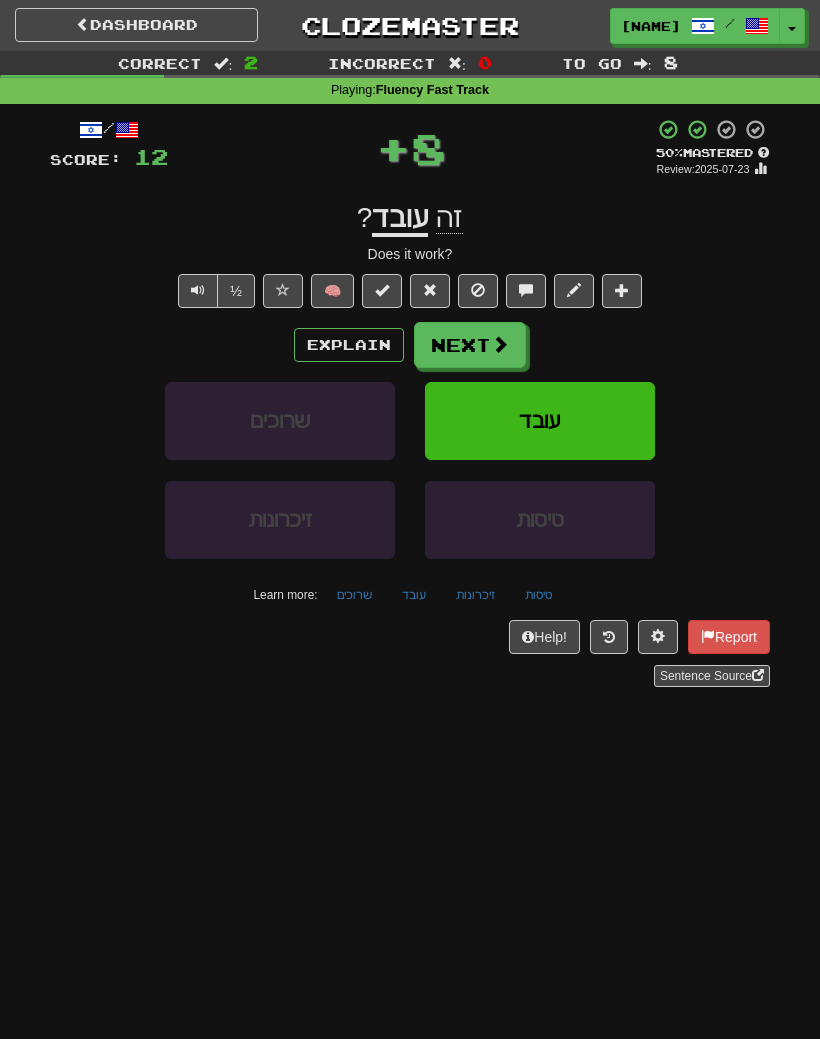 click on "Next" at bounding box center [470, 345] 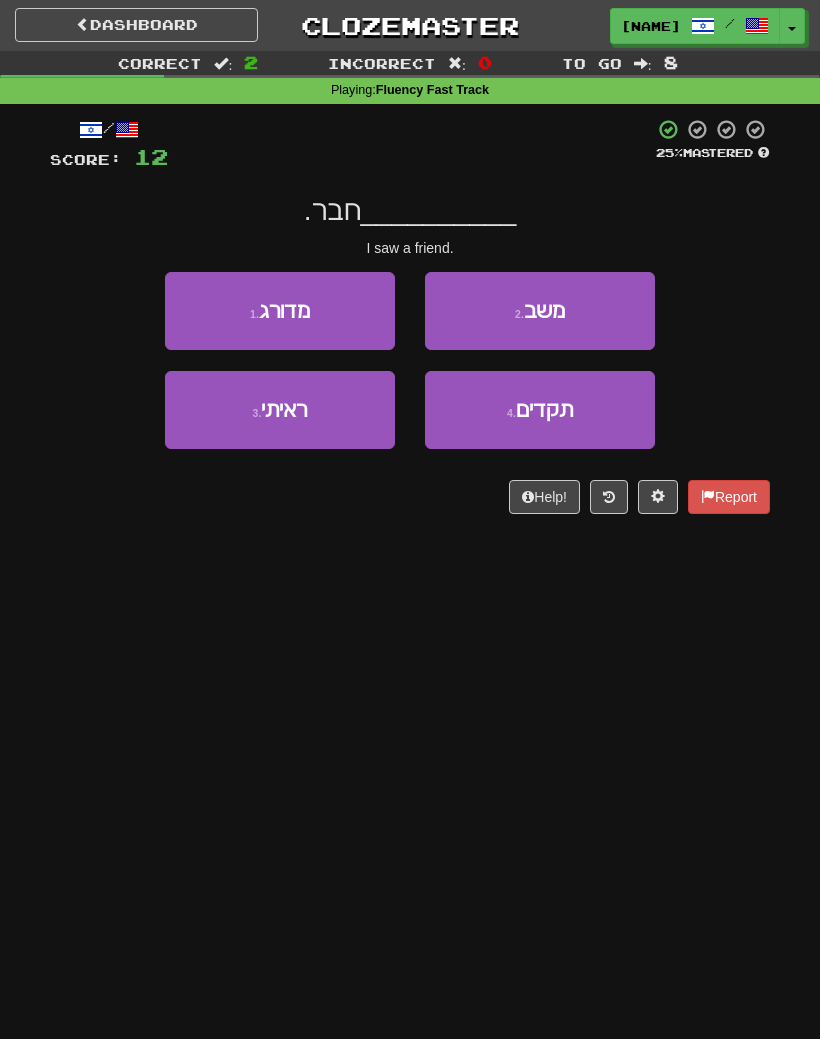 click on "ראיתי" at bounding box center (284, 409) 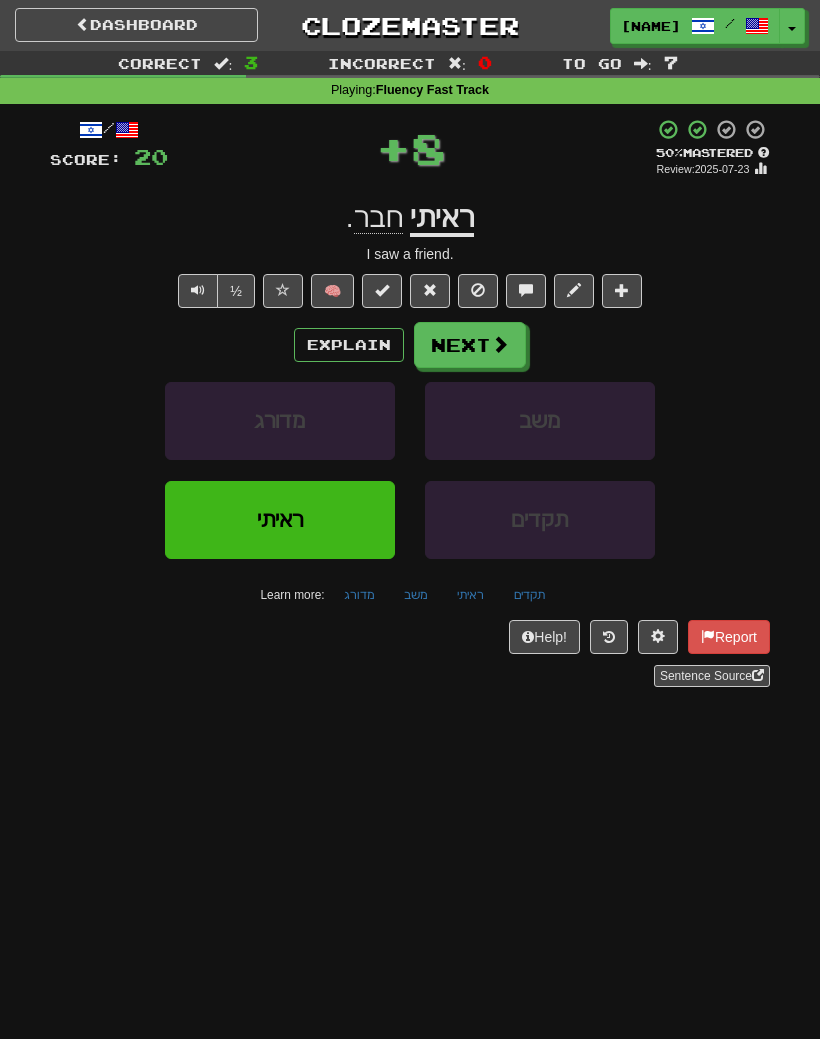 click at bounding box center (500, 344) 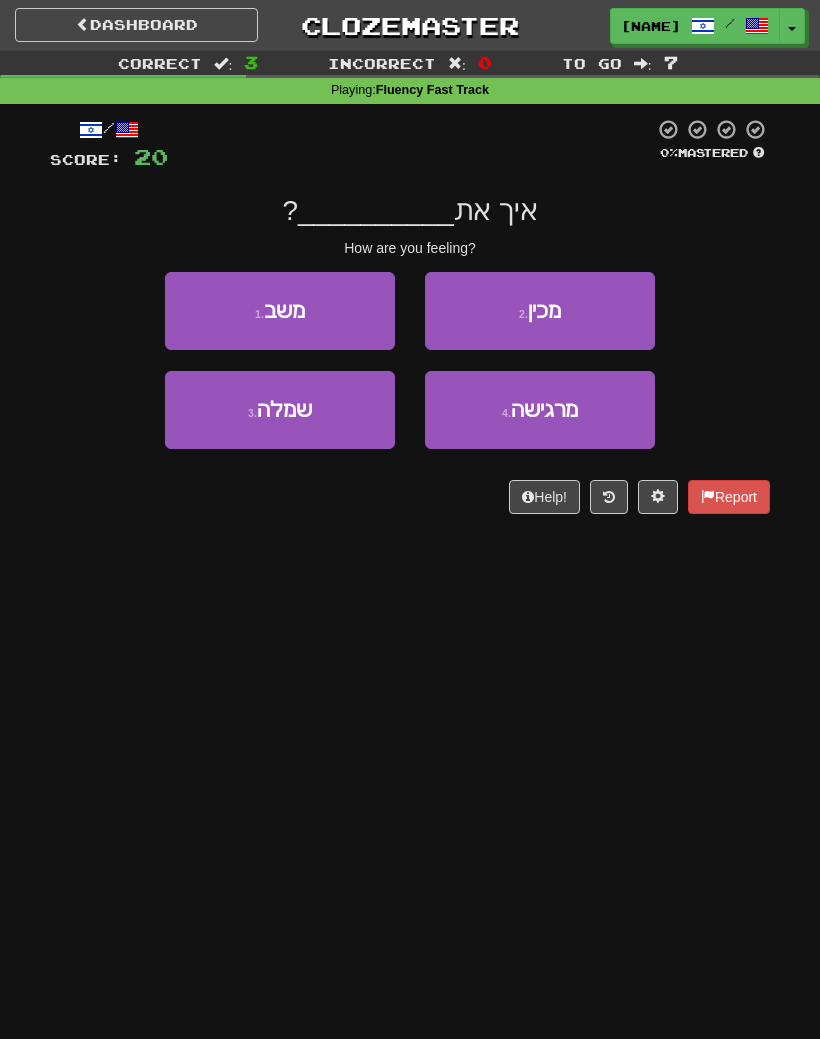 click on "שמלה" at bounding box center (284, 409) 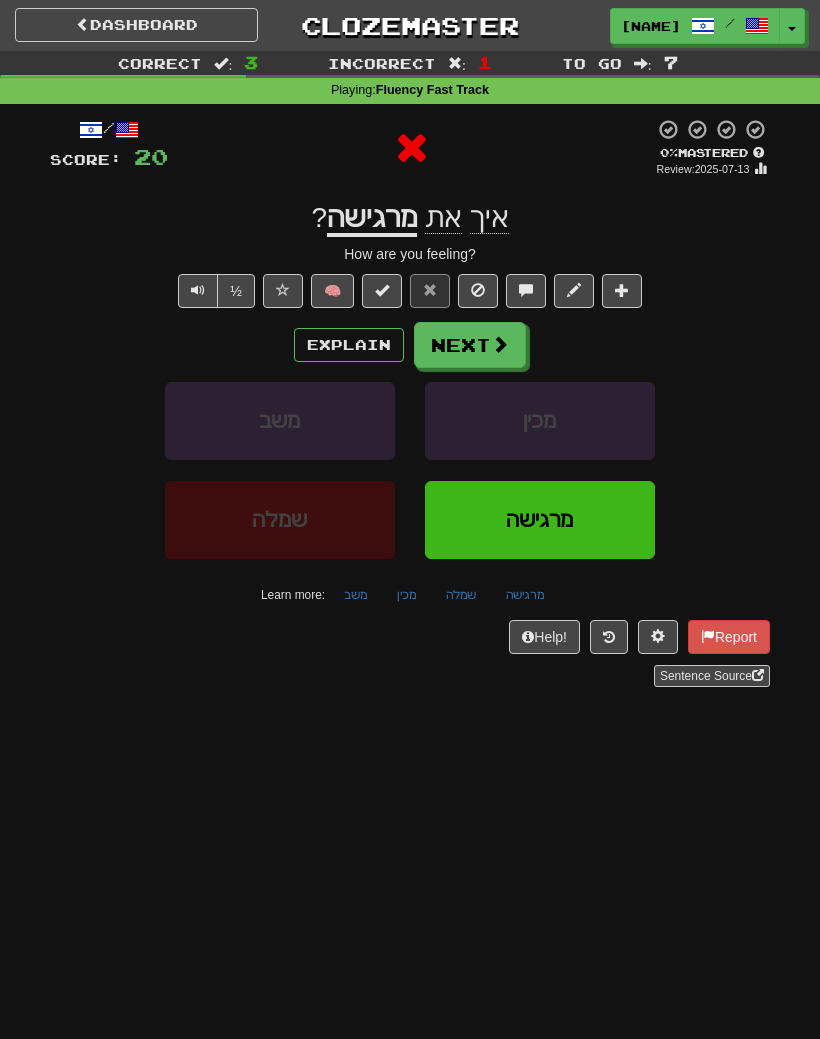 click on "Explain" at bounding box center (349, 345) 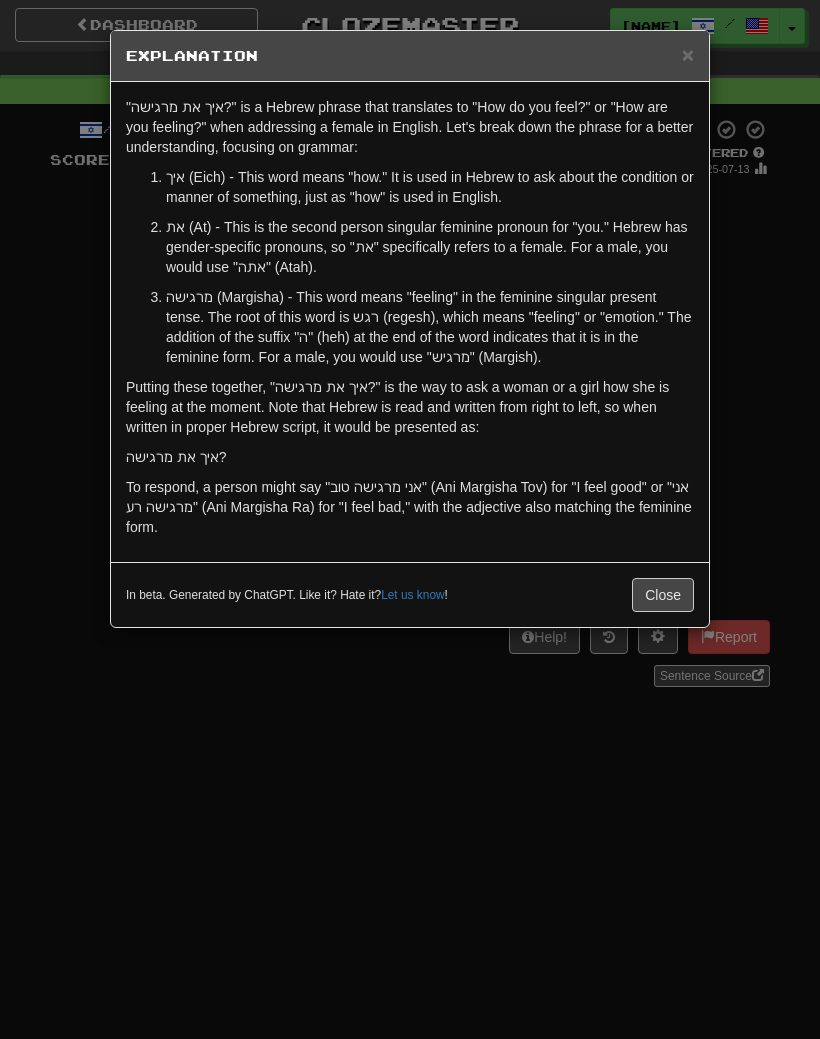 click on "Close" at bounding box center (663, 595) 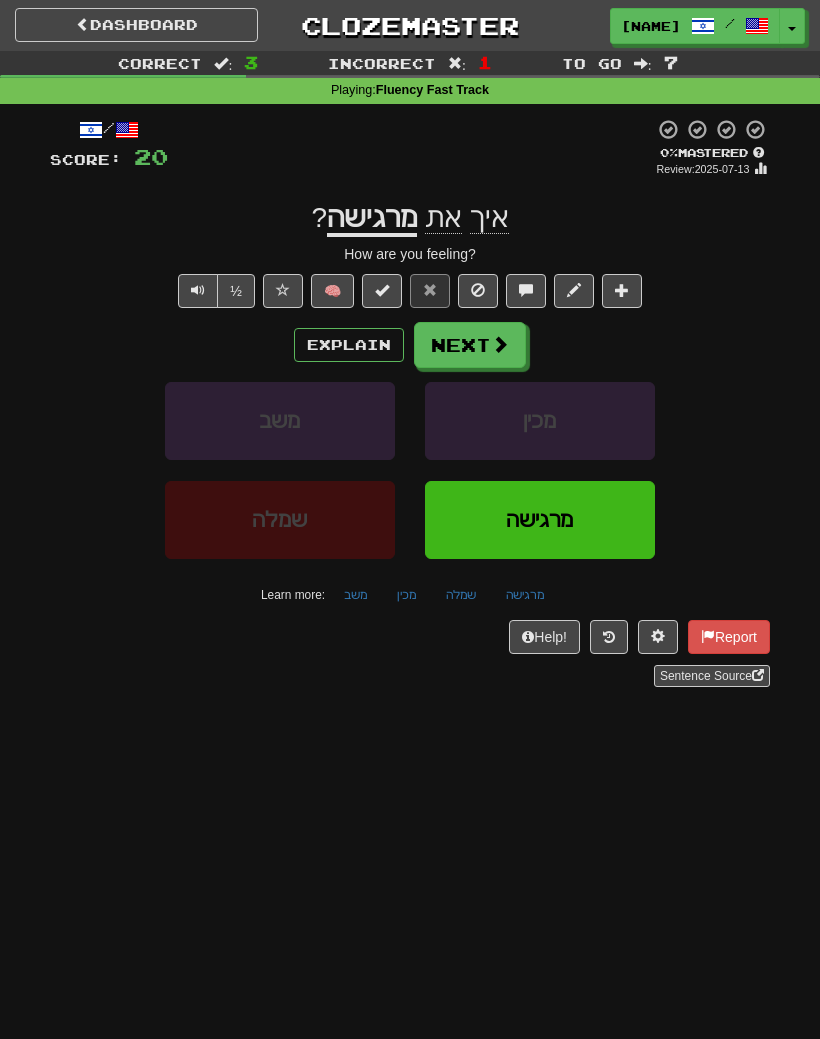 click on "Next" at bounding box center (470, 345) 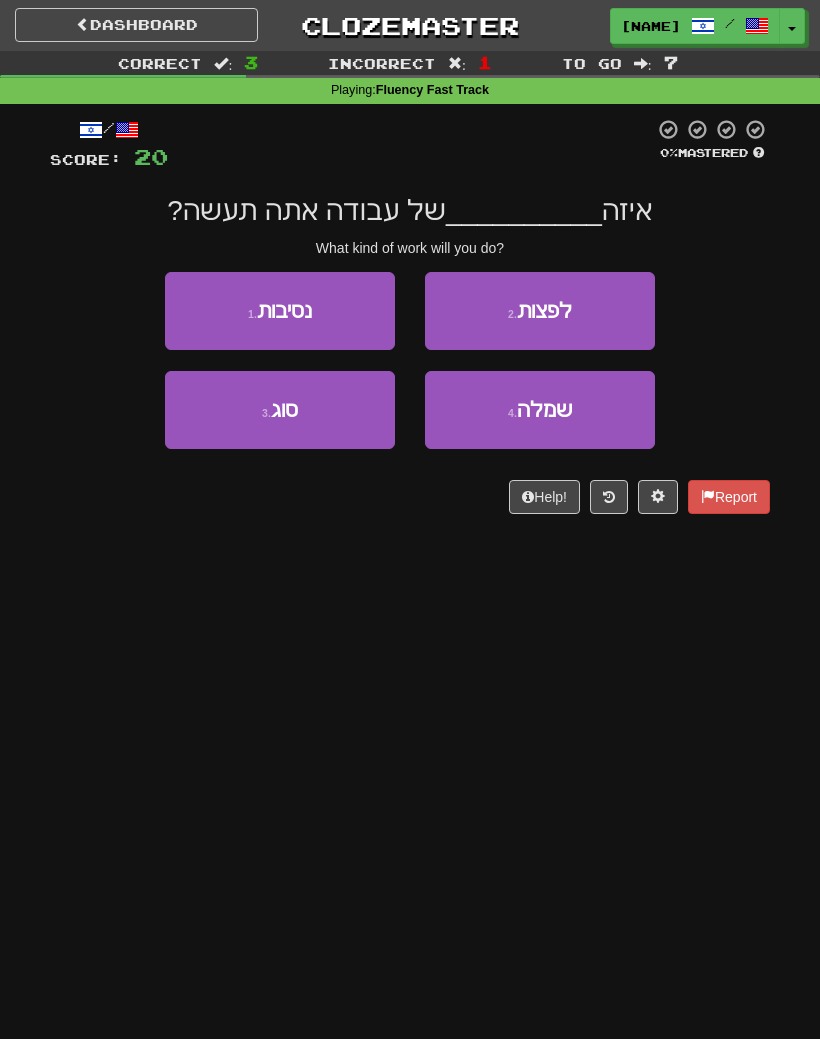 click on "4 .  שמלה" at bounding box center [540, 410] 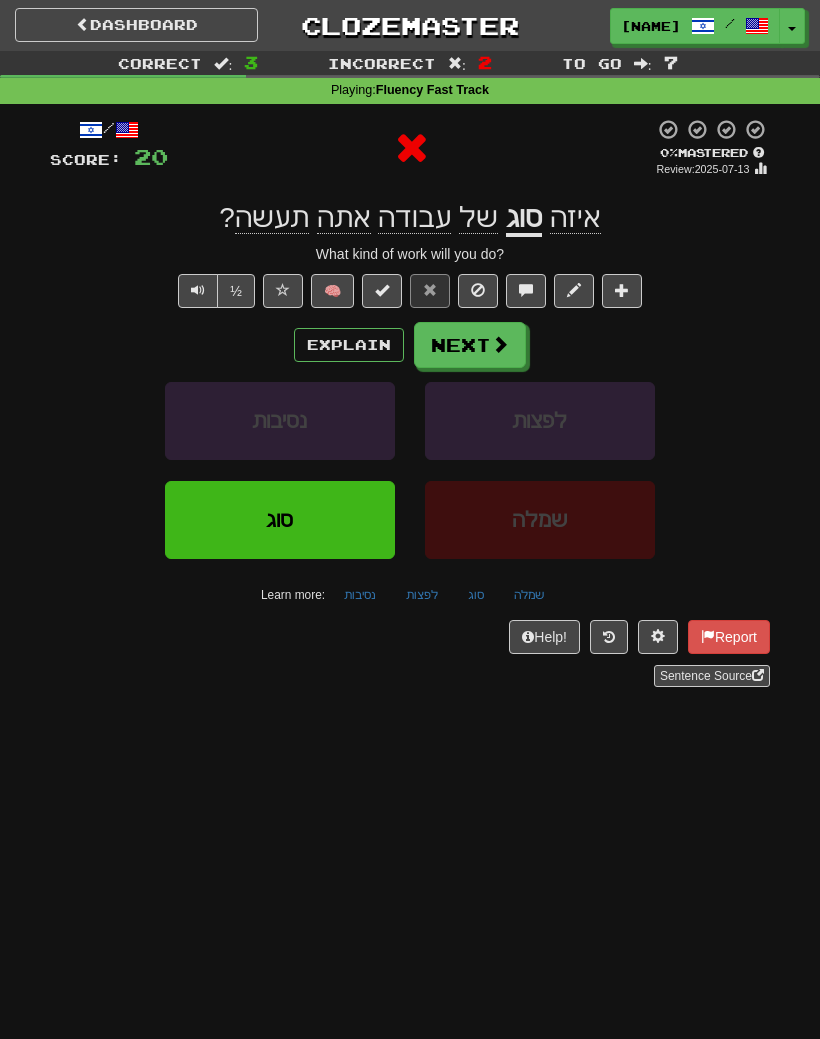 click on "Explain" at bounding box center (349, 345) 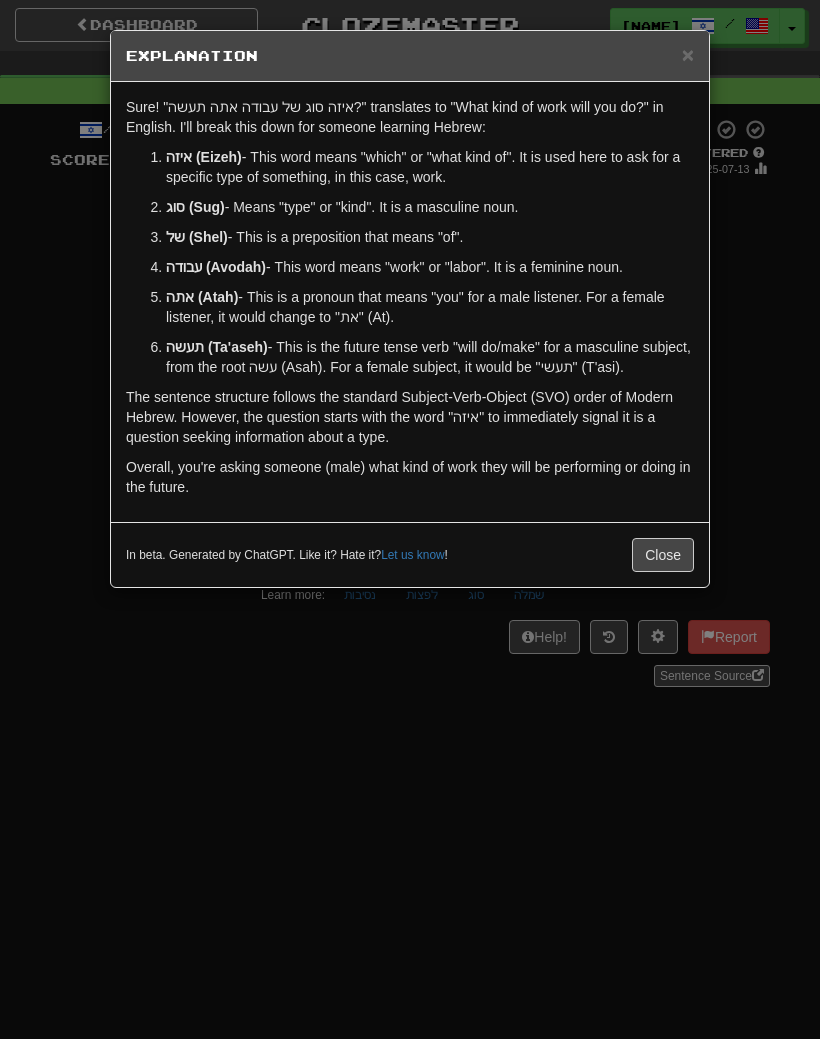 click on "Close" at bounding box center [663, 555] 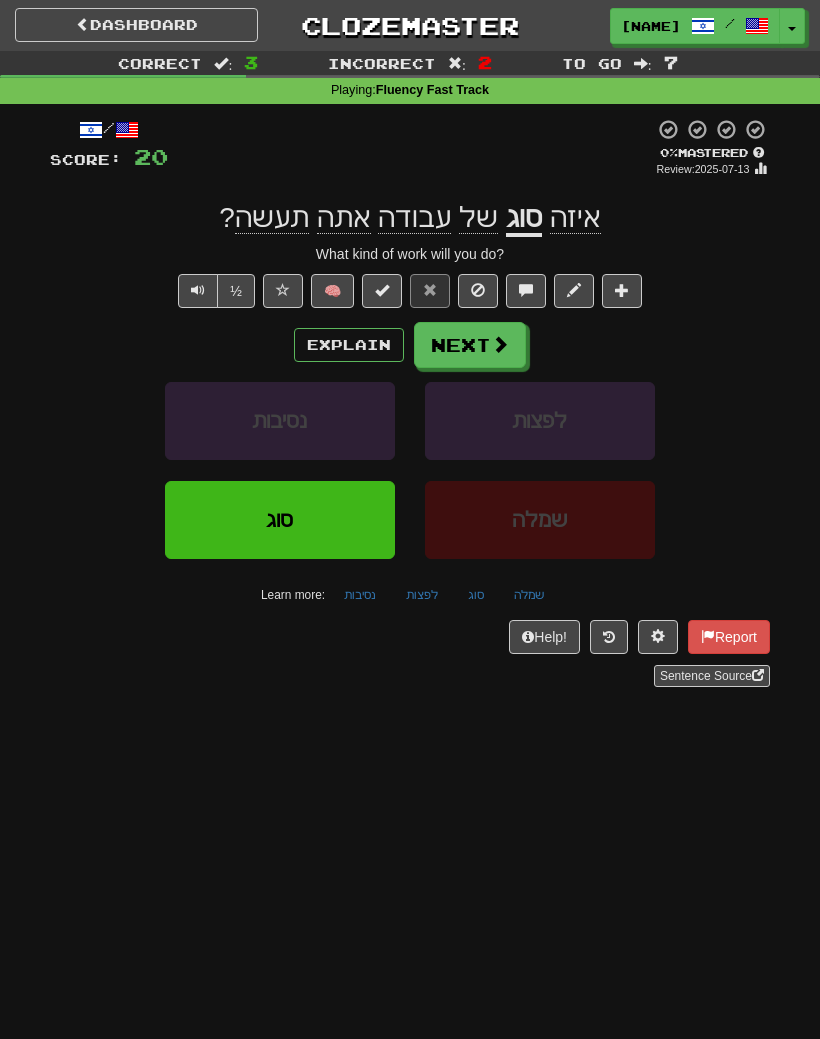 click at bounding box center (198, 291) 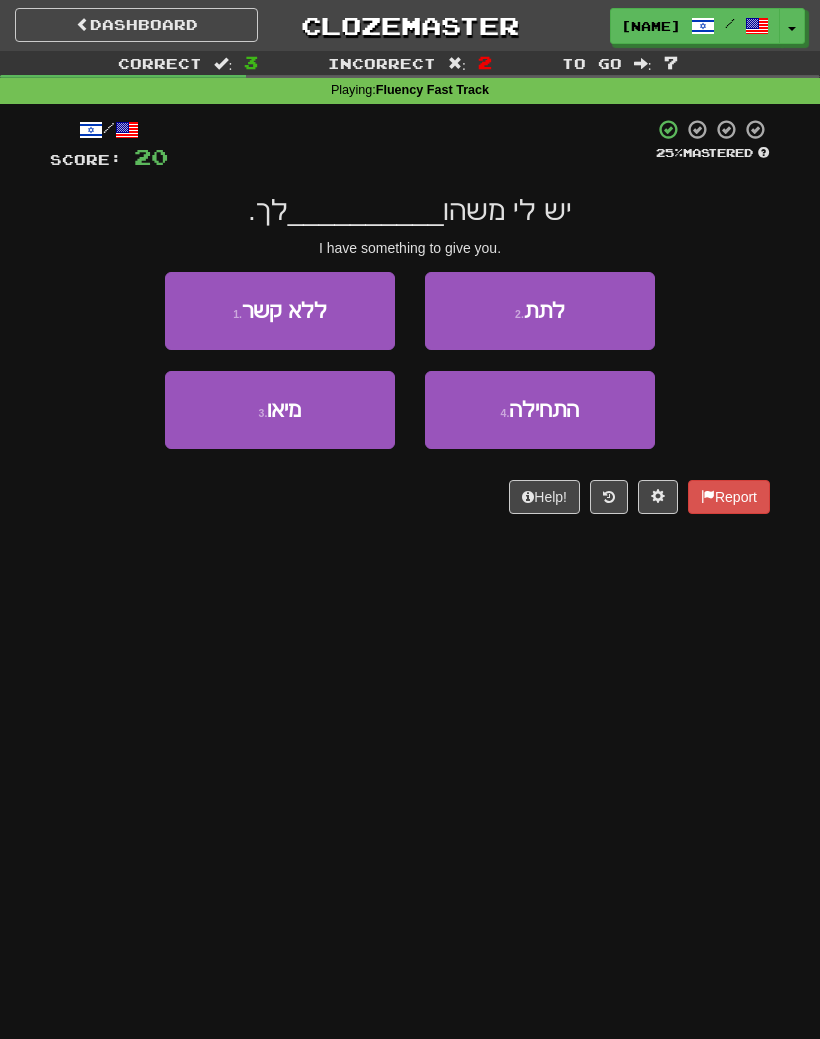 click on "2 .  לתת" at bounding box center [540, 311] 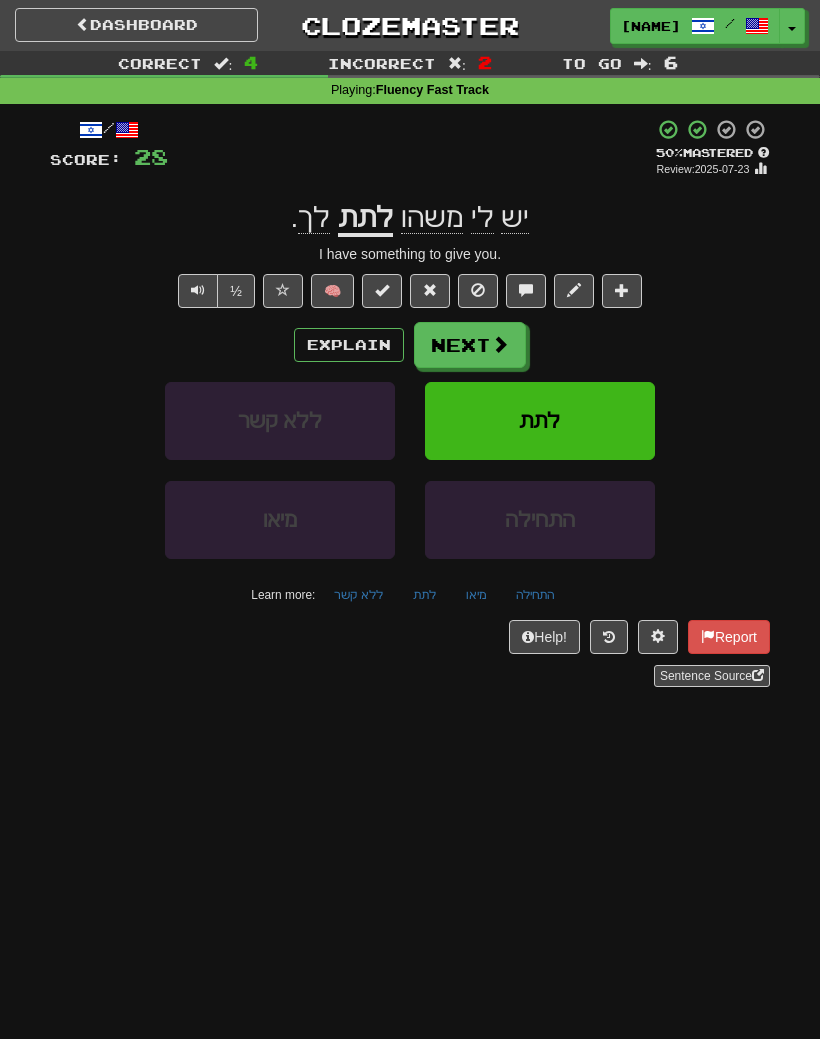 click on "Next" at bounding box center [470, 345] 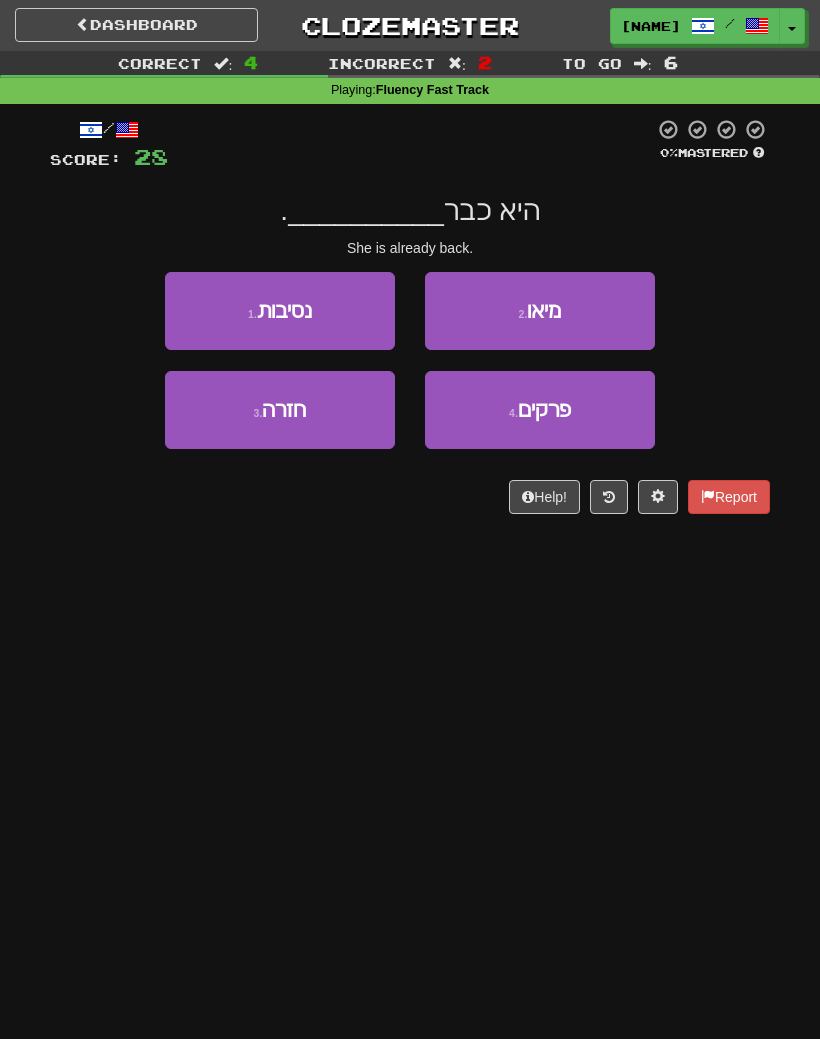 click on "3 .  חזרה" at bounding box center [280, 410] 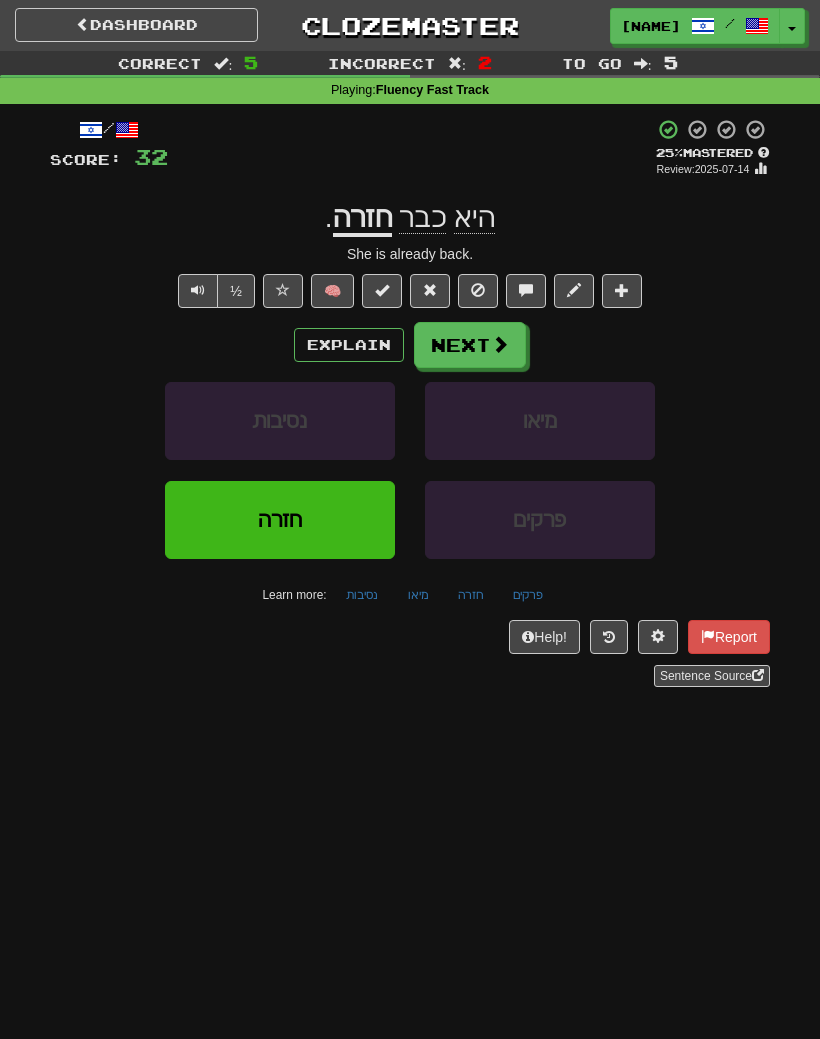 click on "Next" at bounding box center (470, 345) 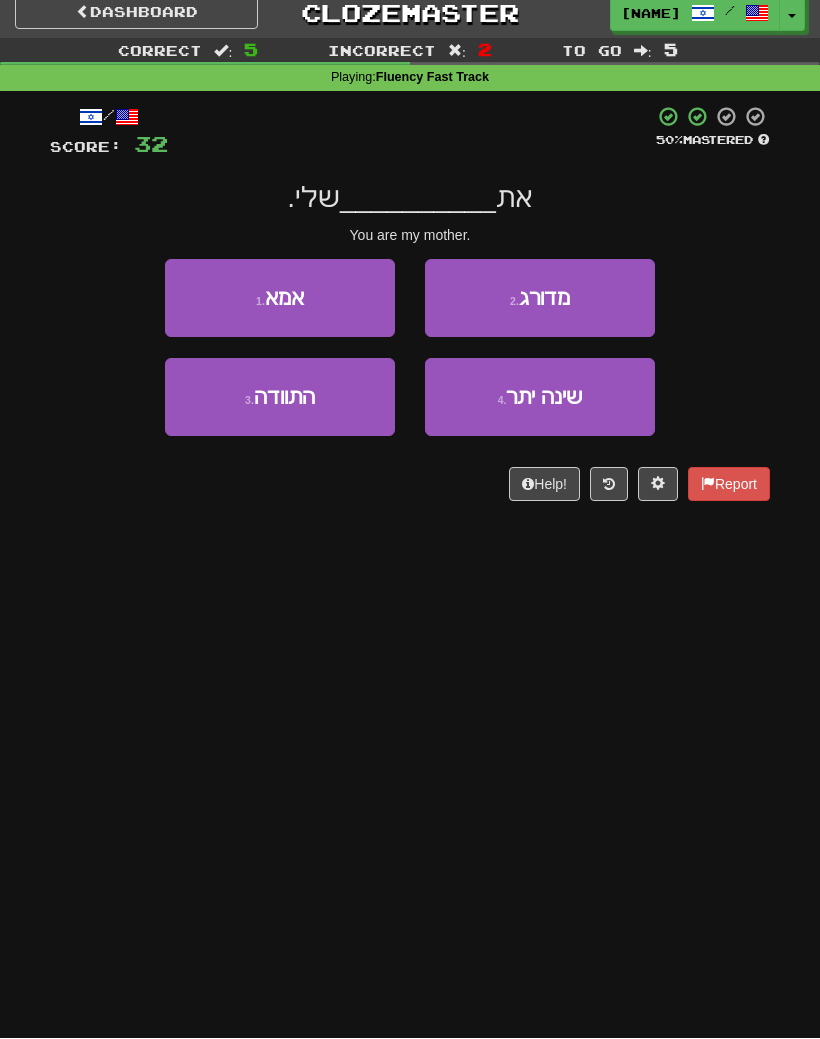 scroll, scrollTop: 13, scrollLeft: 0, axis: vertical 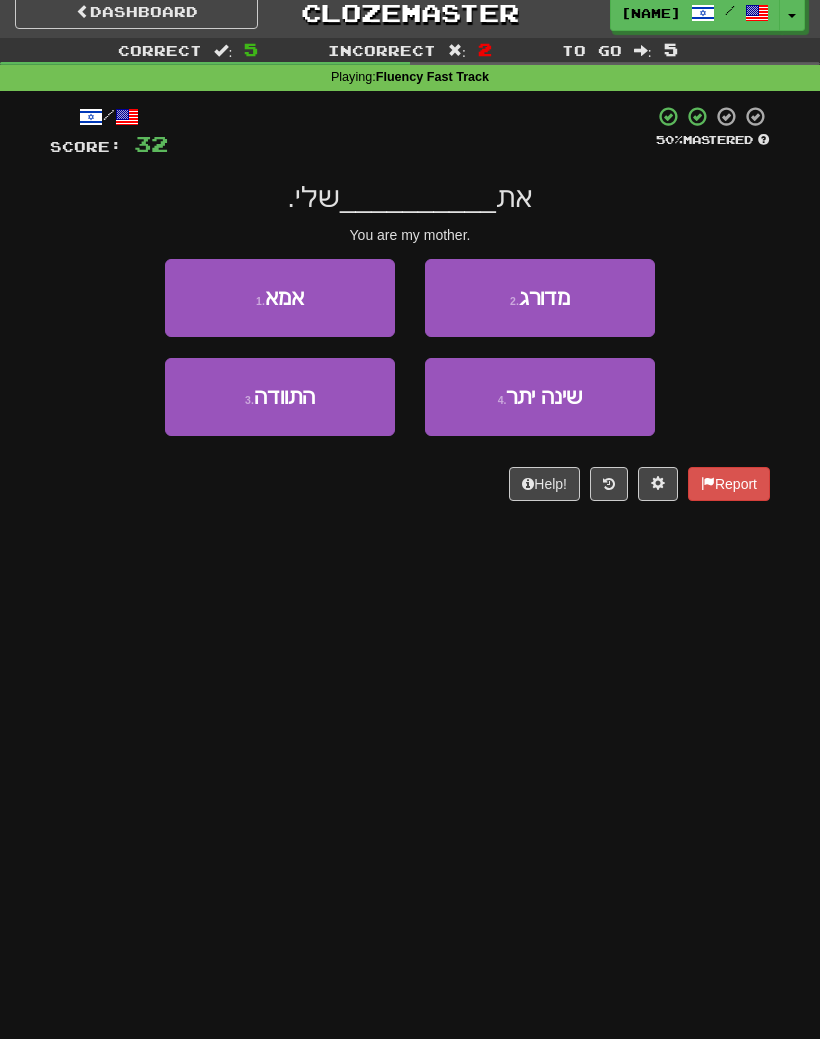 click on "1 .  אמא" at bounding box center [280, 298] 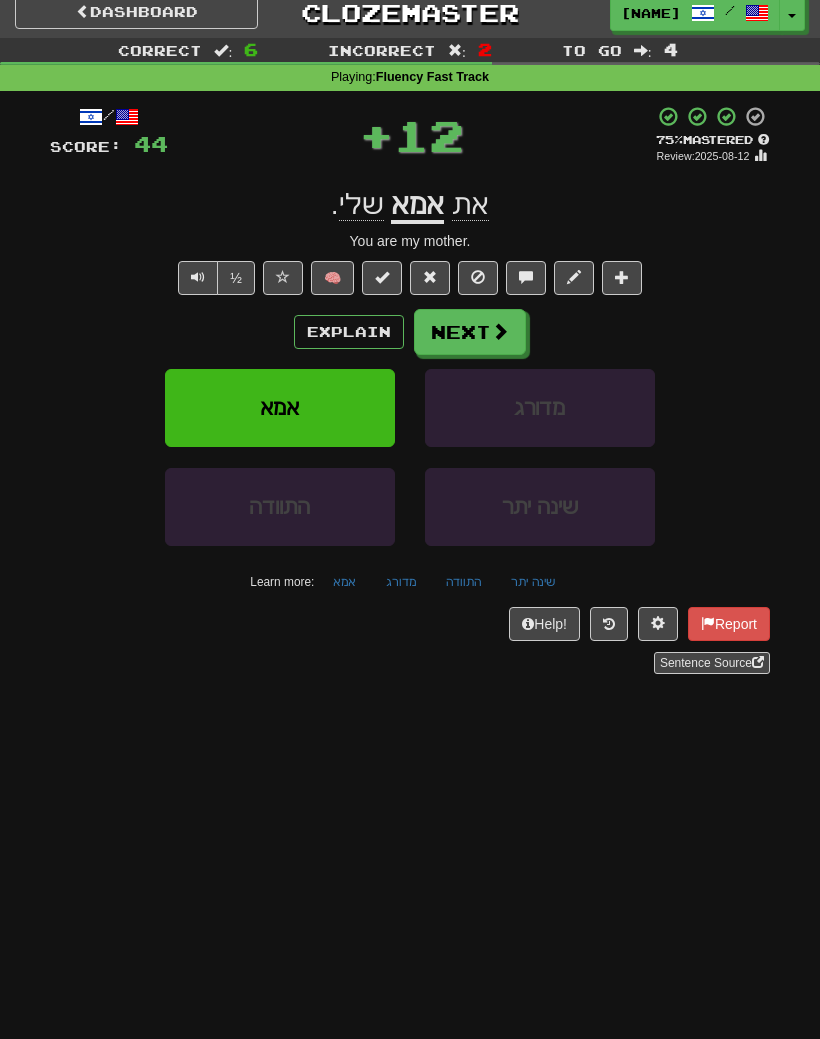click on "Next" at bounding box center (470, 332) 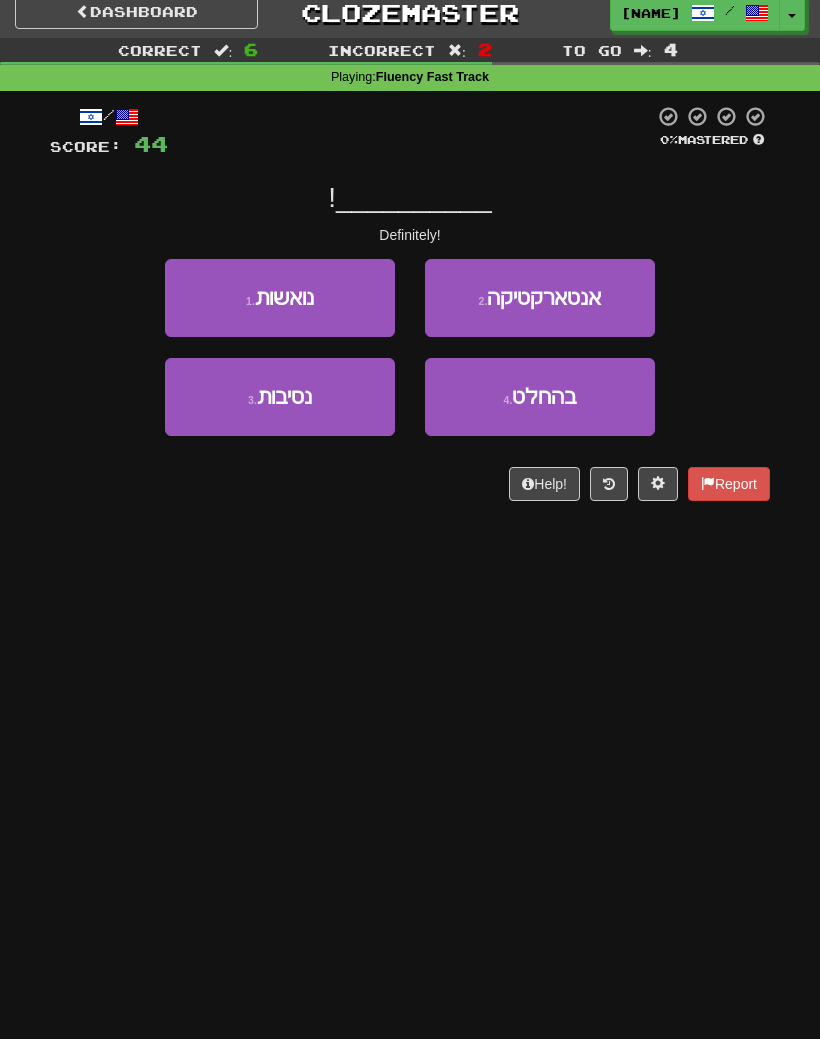 click on "בהחלט" at bounding box center (544, 396) 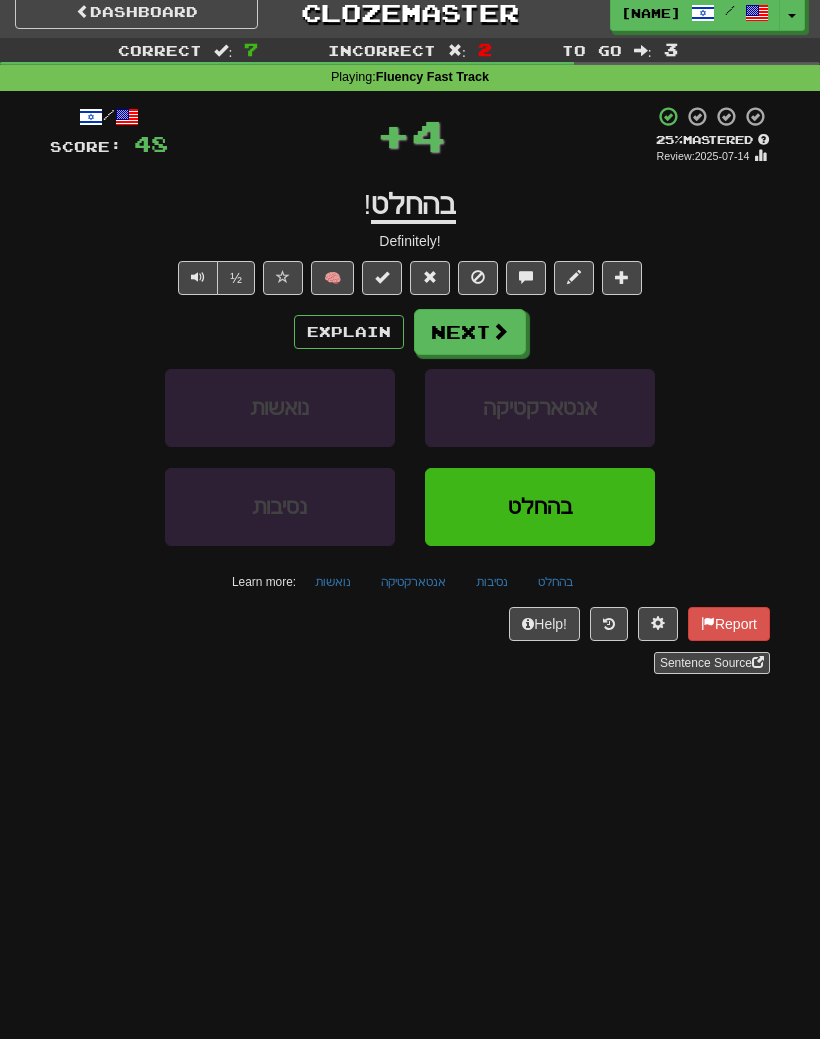 click on "Explain" at bounding box center [349, 332] 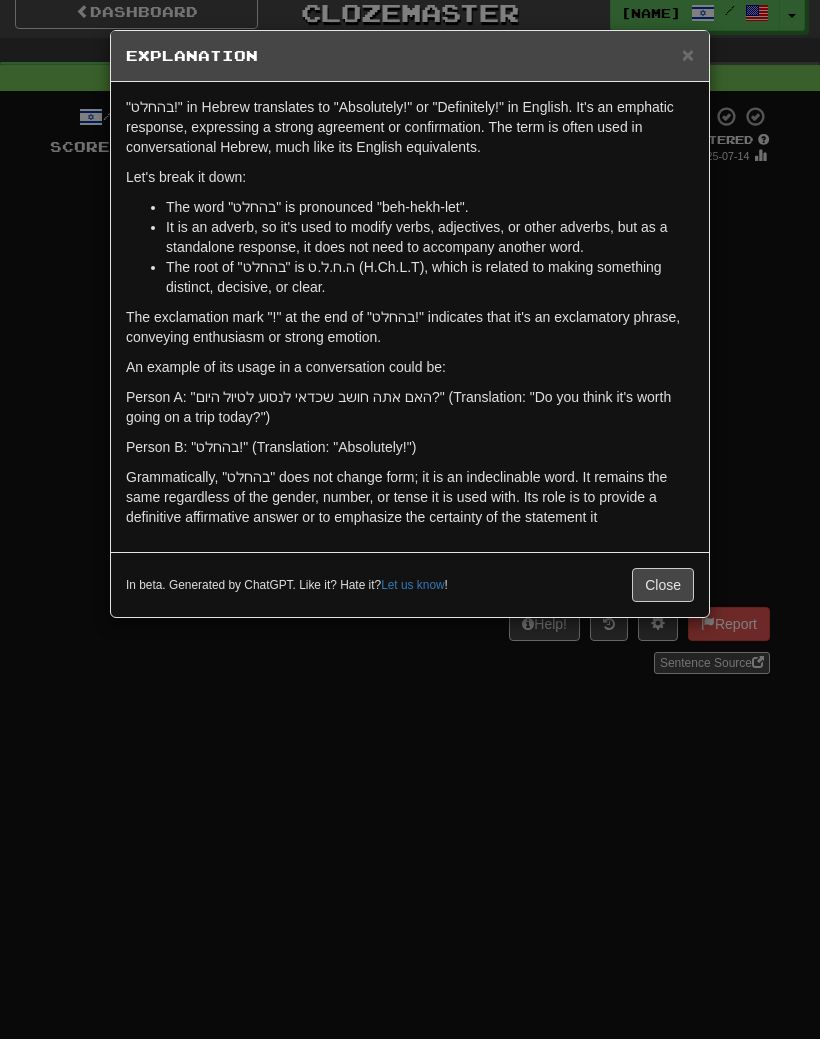 click on "Close" at bounding box center [663, 585] 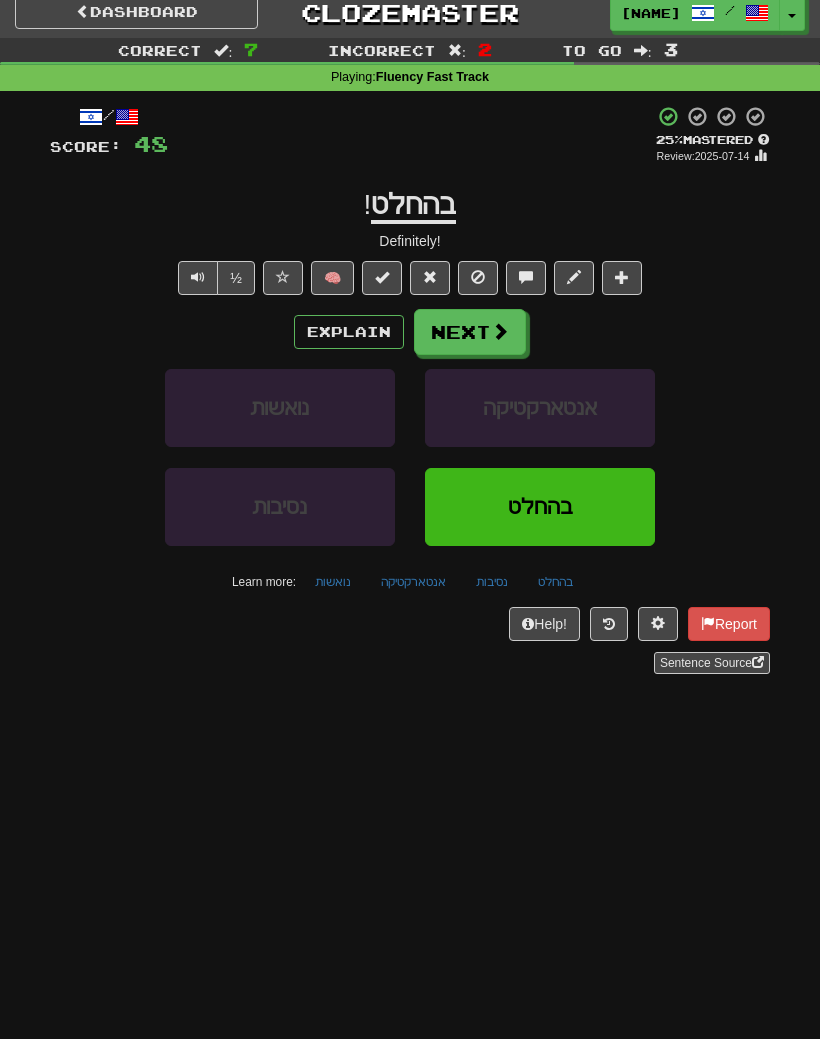 click at bounding box center [198, 278] 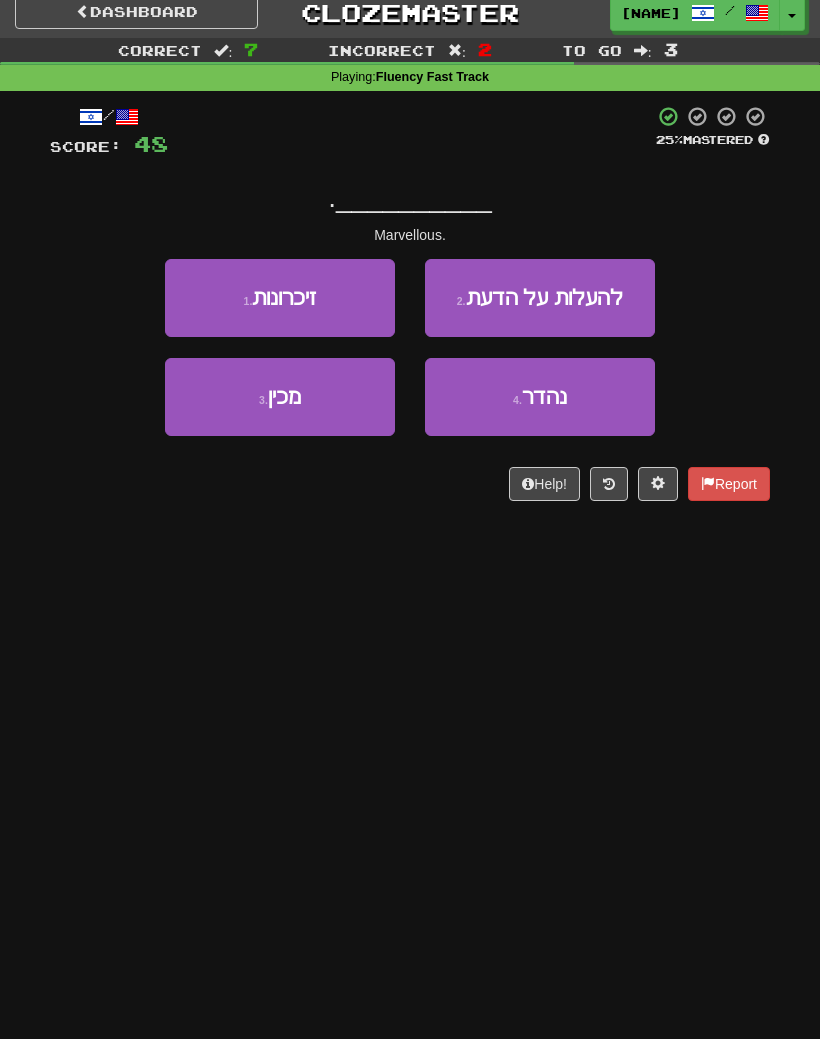 click on "2 .  להעלות על הדעת" at bounding box center [540, 298] 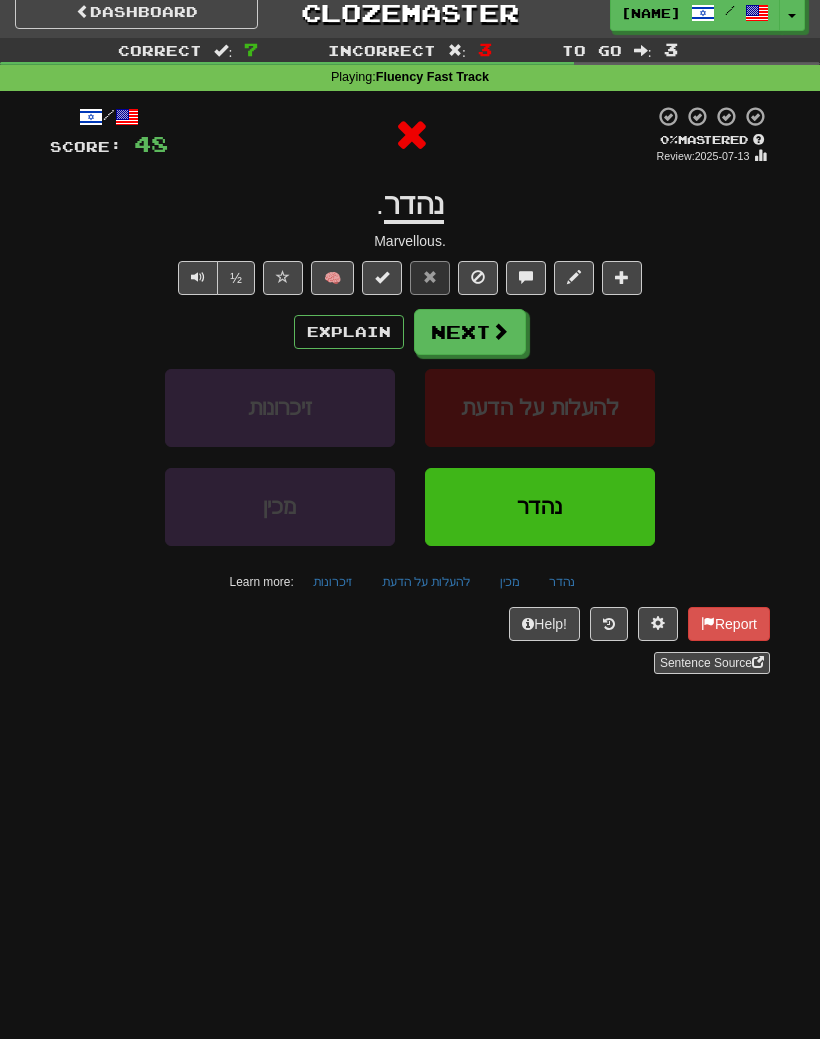 click on "Explain" at bounding box center (349, 332) 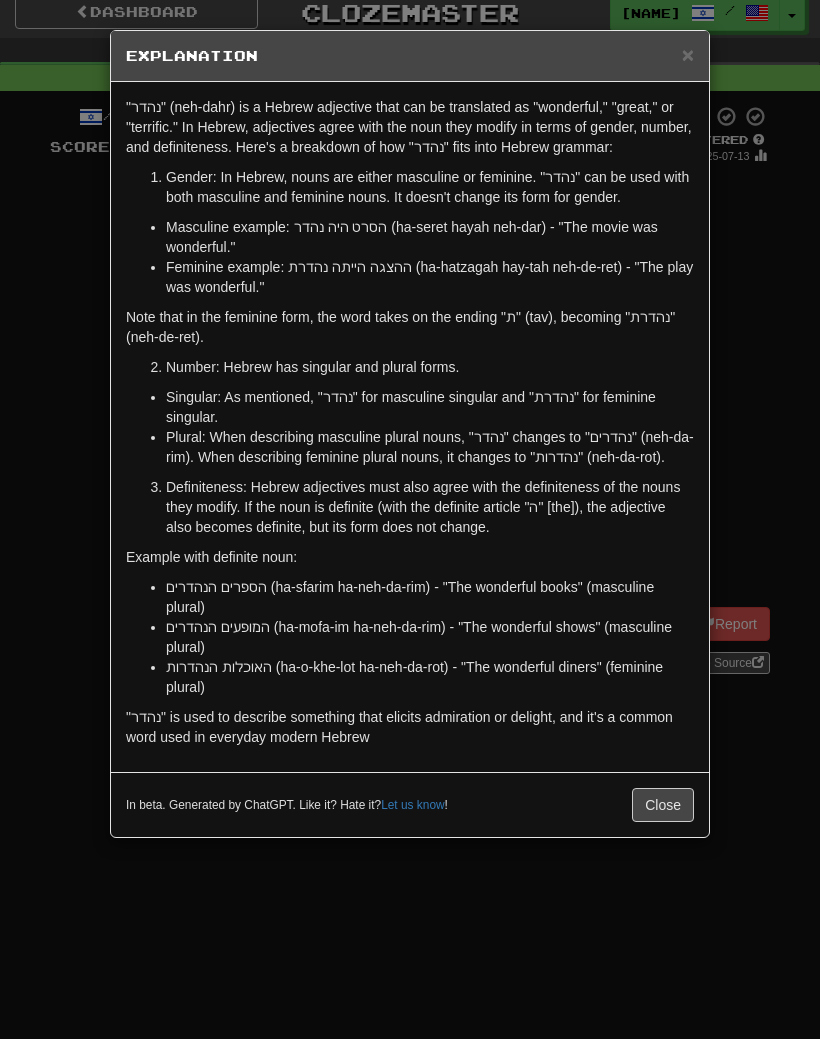 click on "המופעים הנהדרים (ha-mofa-im ha-neh-da-rim) - "The wonderful shows" (masculine plural)" at bounding box center (430, 637) 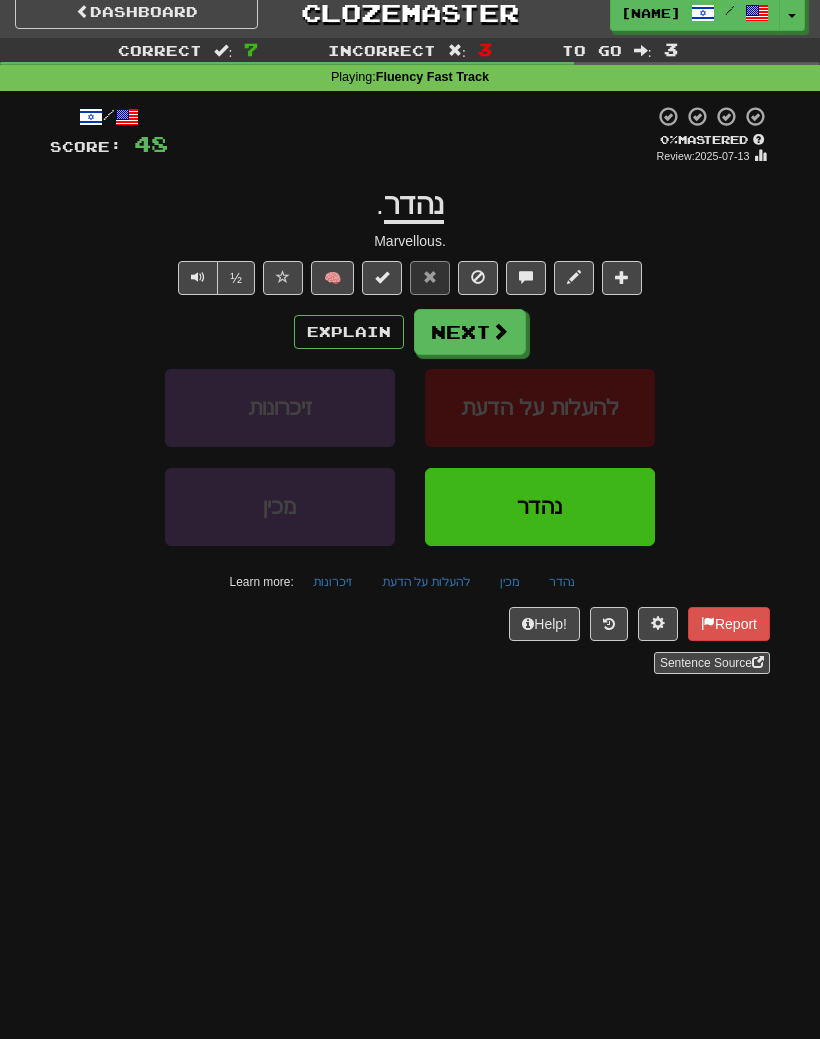 click on "Next" at bounding box center [470, 332] 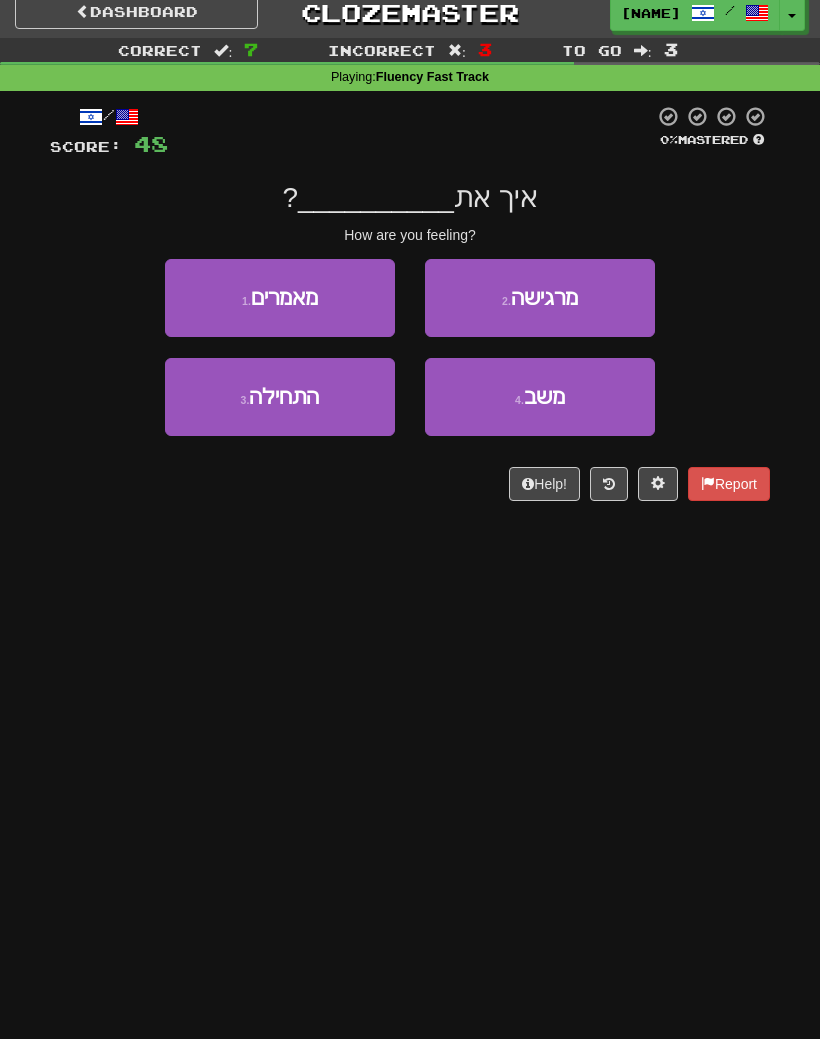 click on "מרגישה" at bounding box center [544, 297] 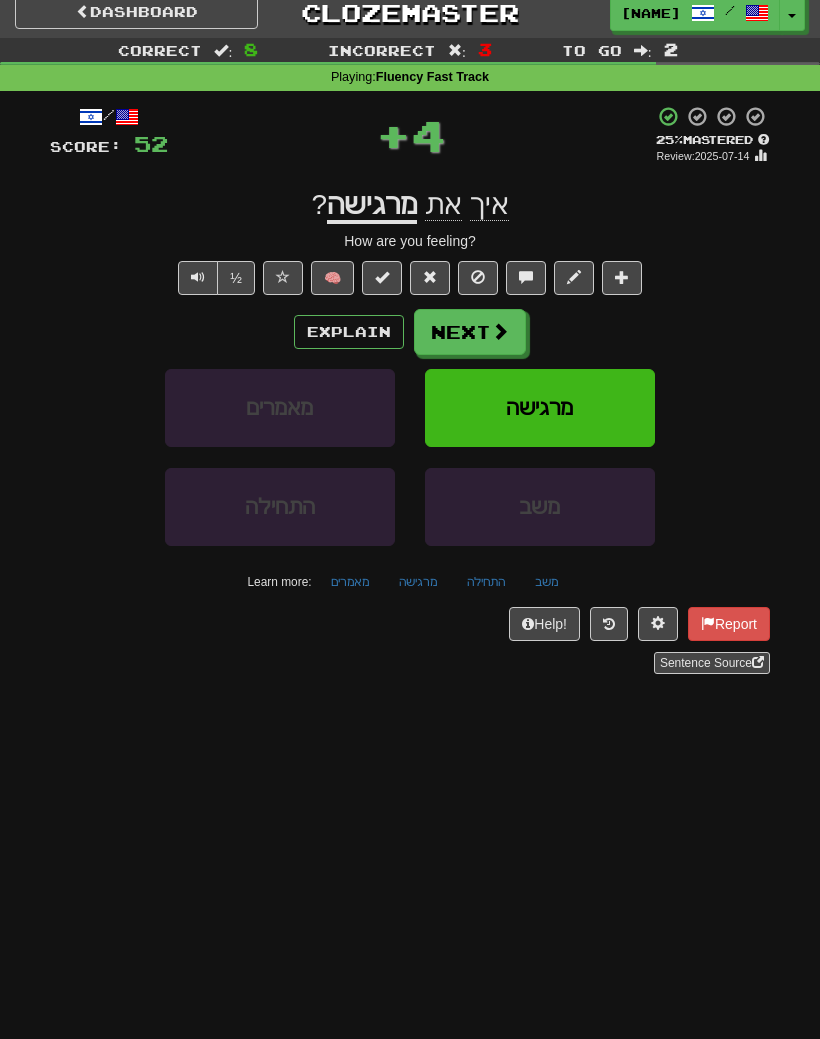 click on "Next" at bounding box center (470, 332) 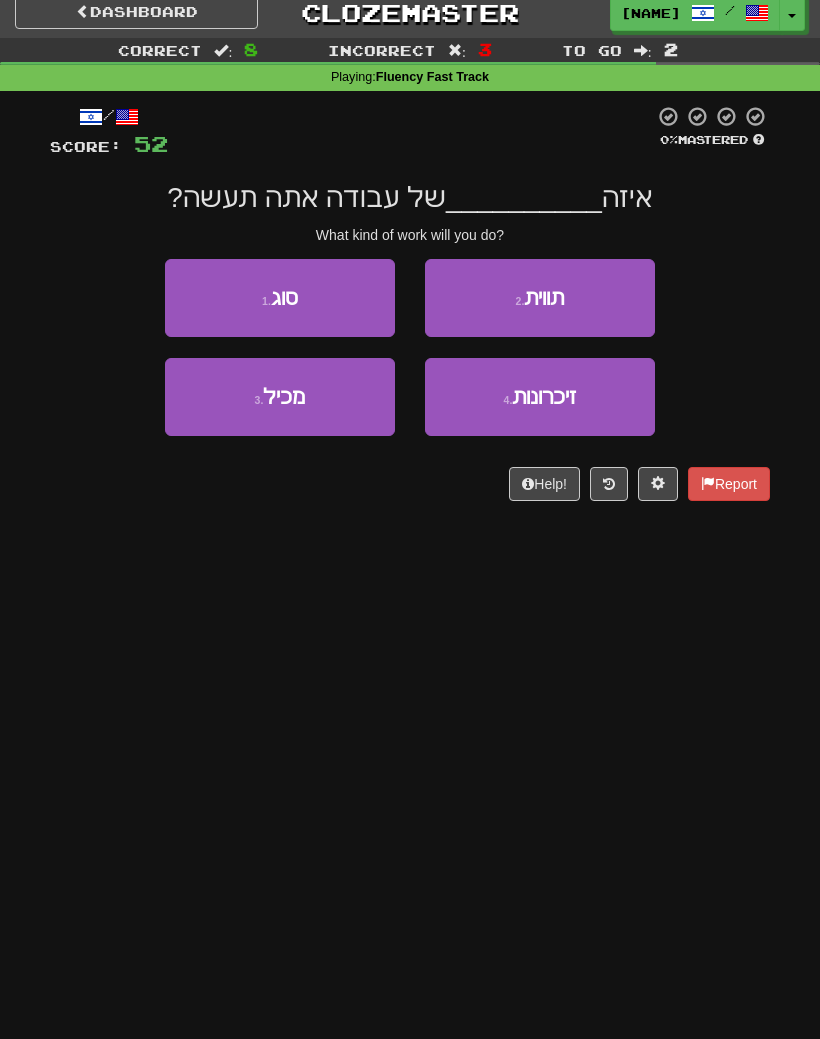 click on "1 .  סוג" at bounding box center (280, 298) 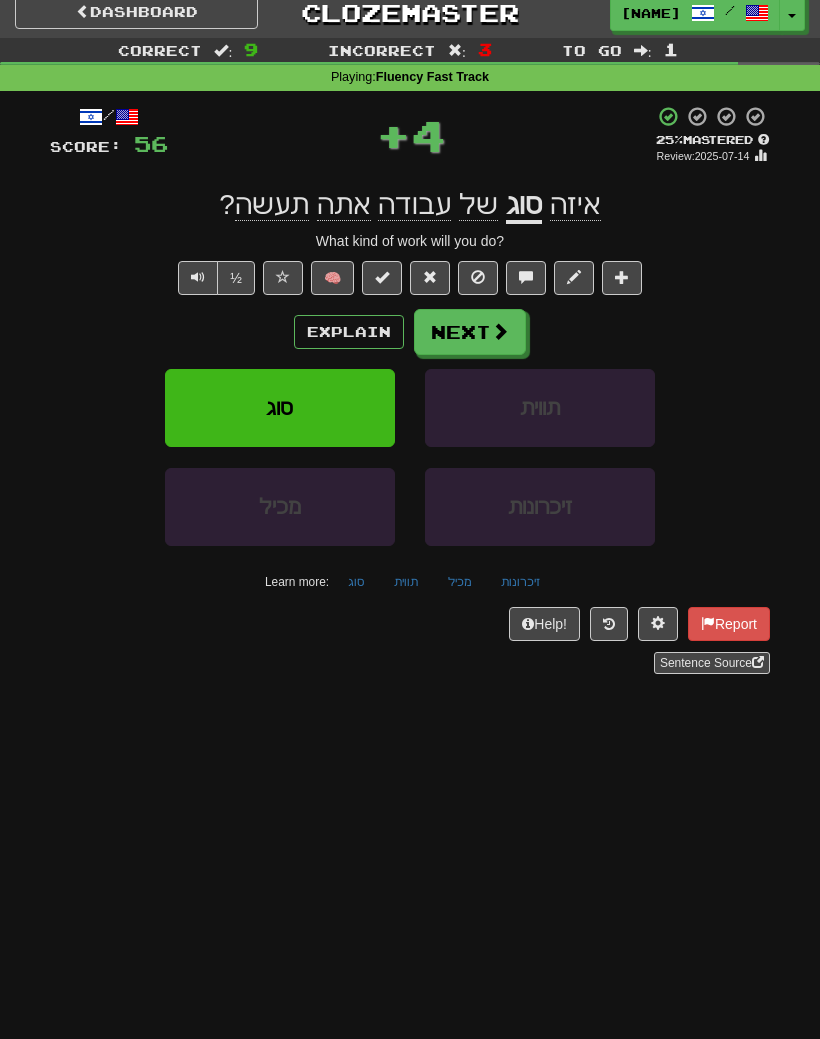 click on "Explain" at bounding box center (349, 332) 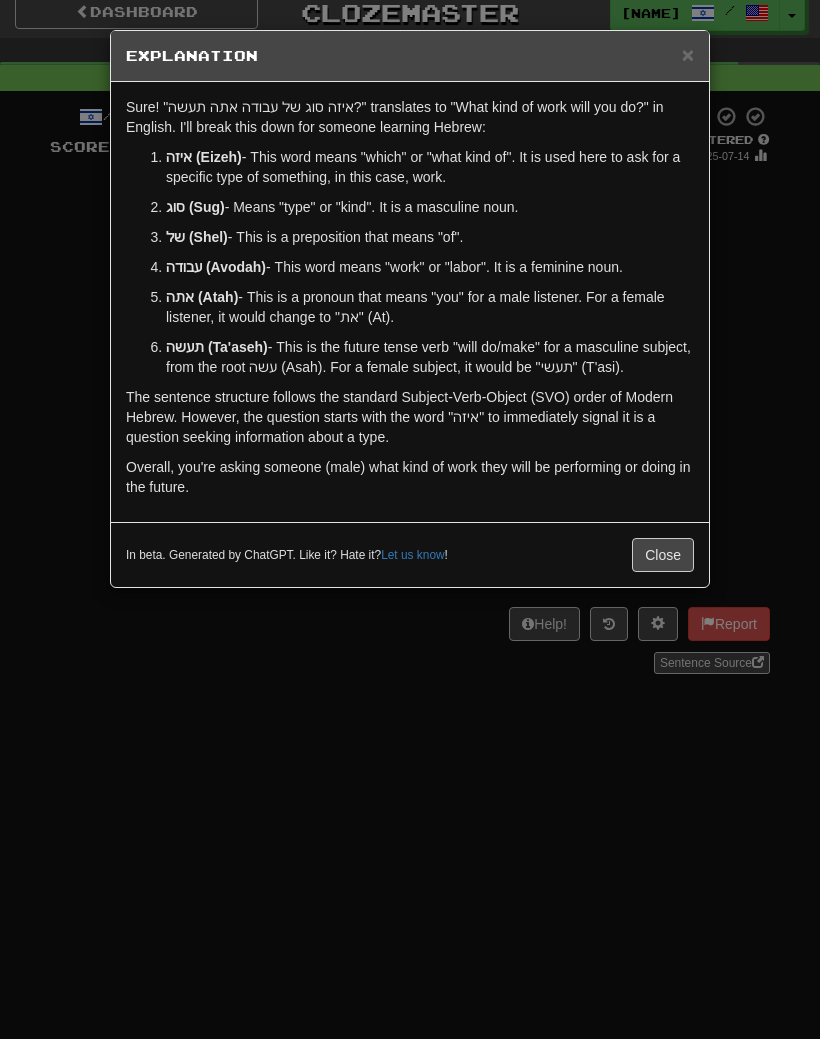 click on "Close" at bounding box center [663, 555] 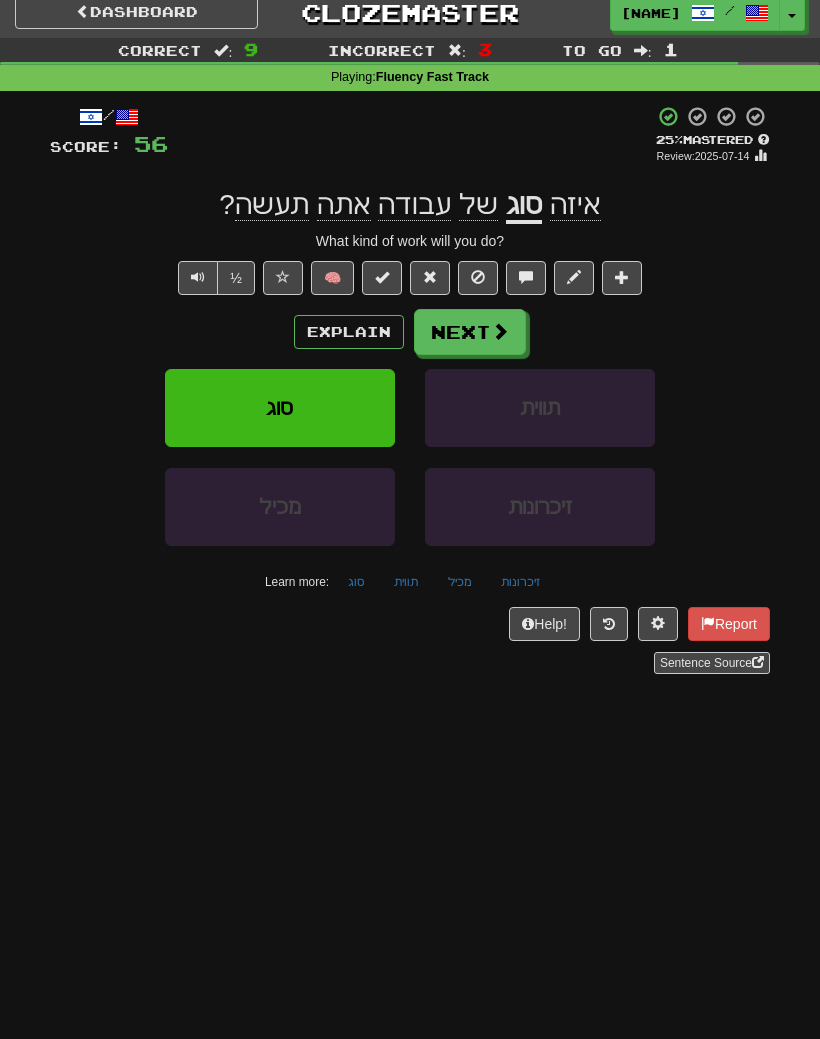 click on "½ 🧠" at bounding box center (410, 278) 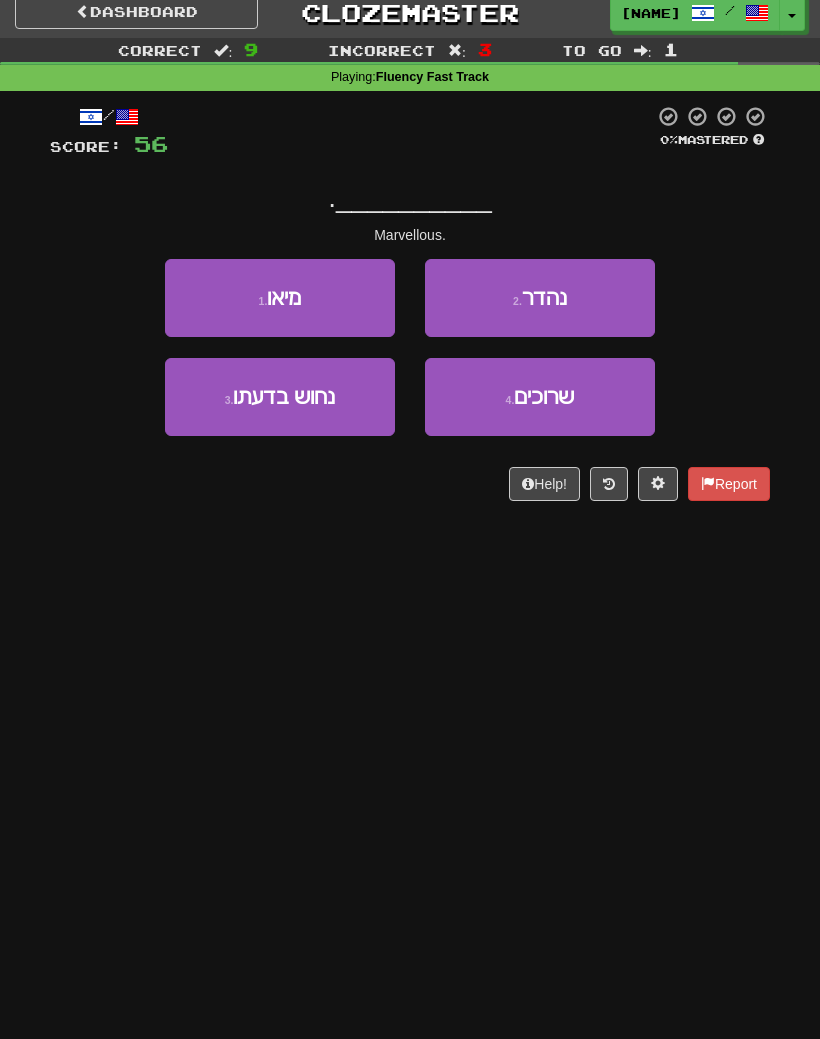 click on "נהדר" at bounding box center [544, 297] 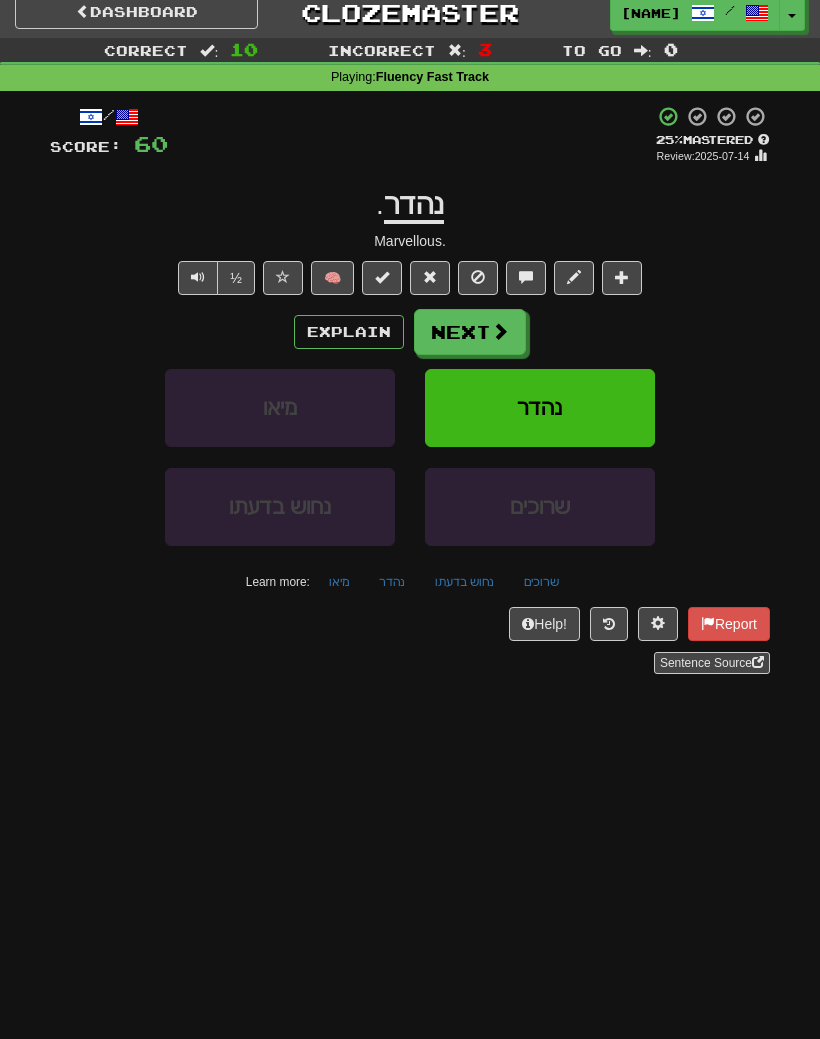 click on "Next" at bounding box center (470, 332) 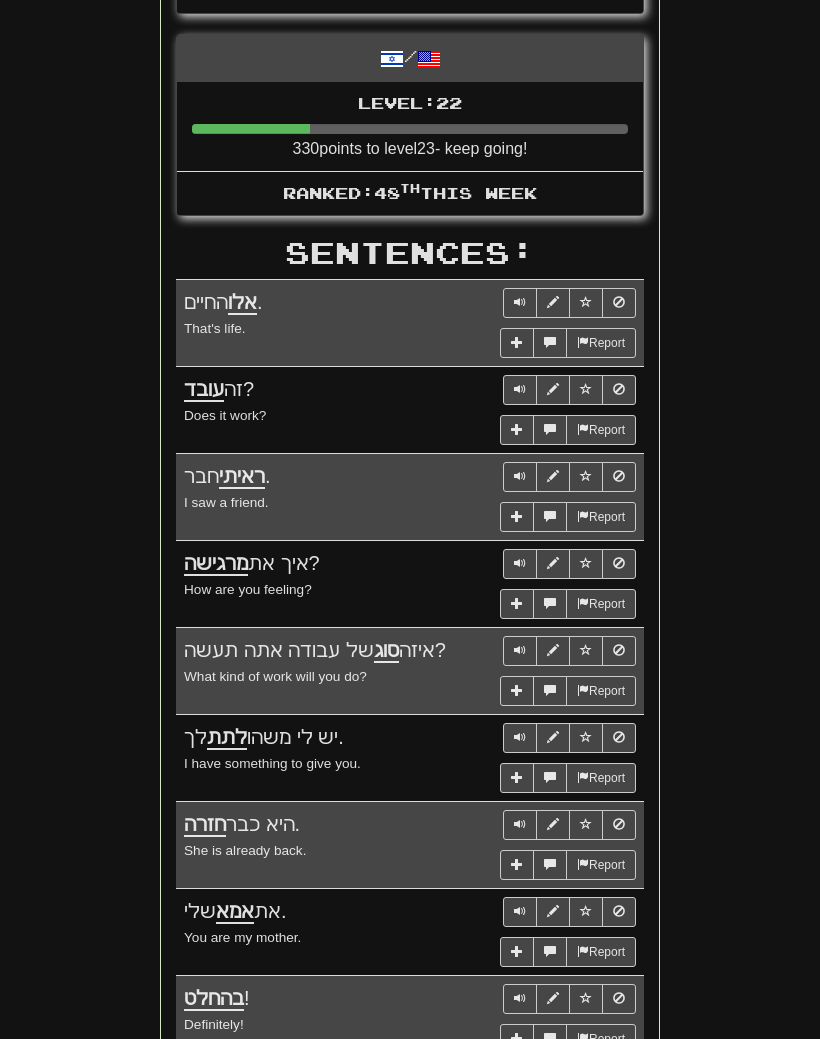 scroll, scrollTop: 761, scrollLeft: 0, axis: vertical 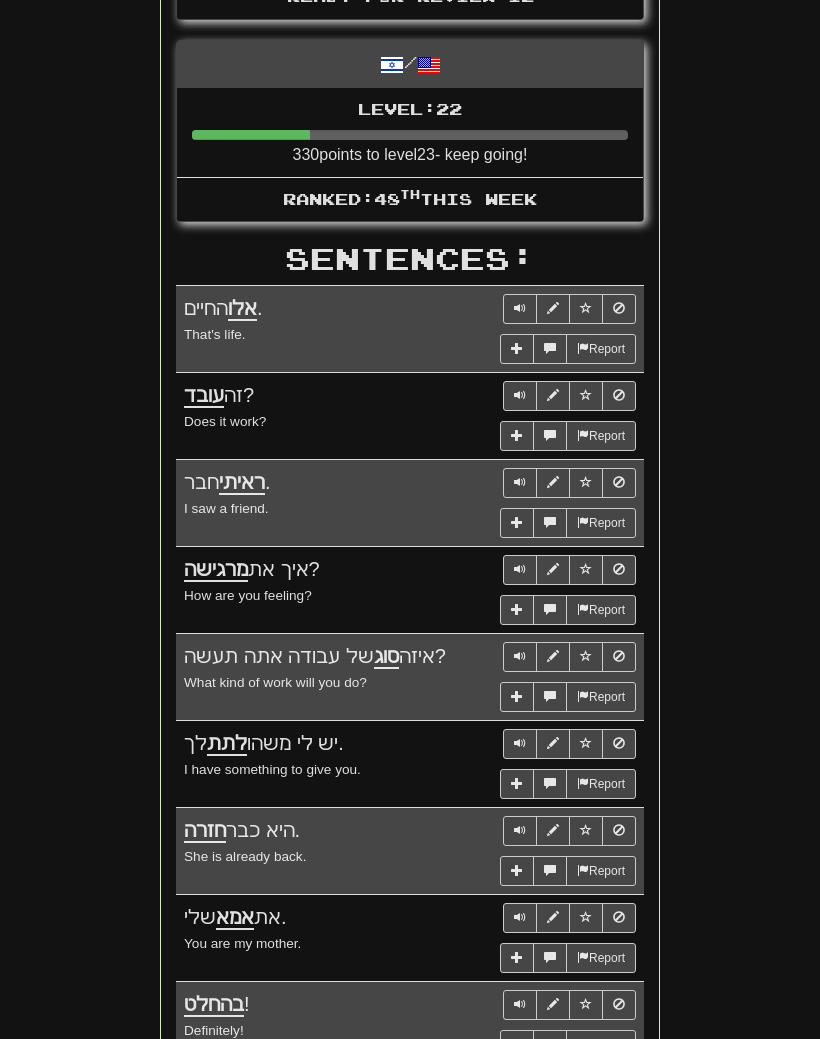 click at bounding box center [520, 308] 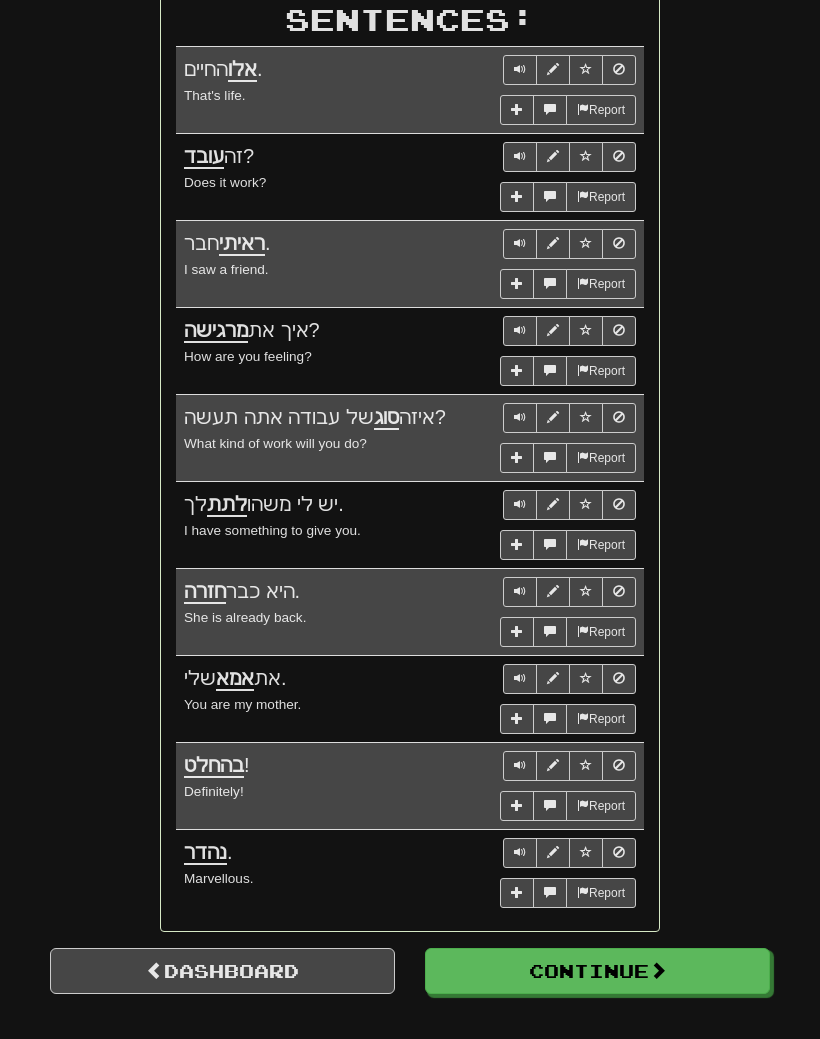scroll, scrollTop: 1010, scrollLeft: 0, axis: vertical 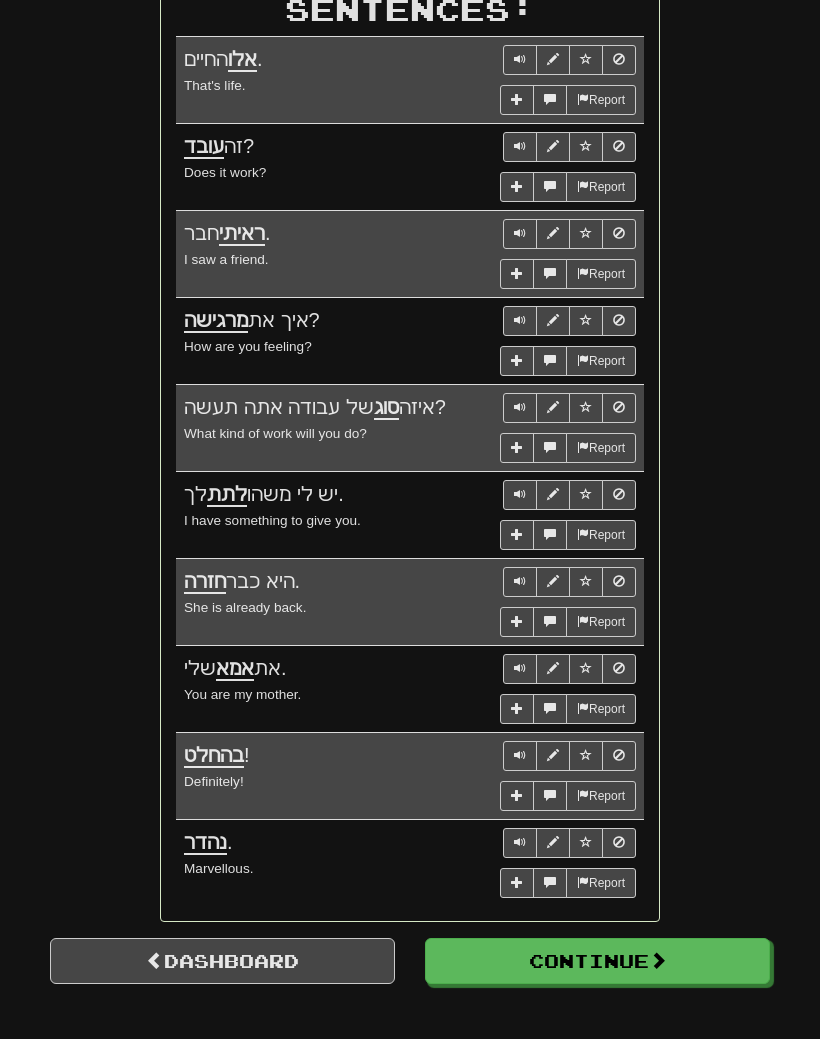 click at bounding box center [520, 320] 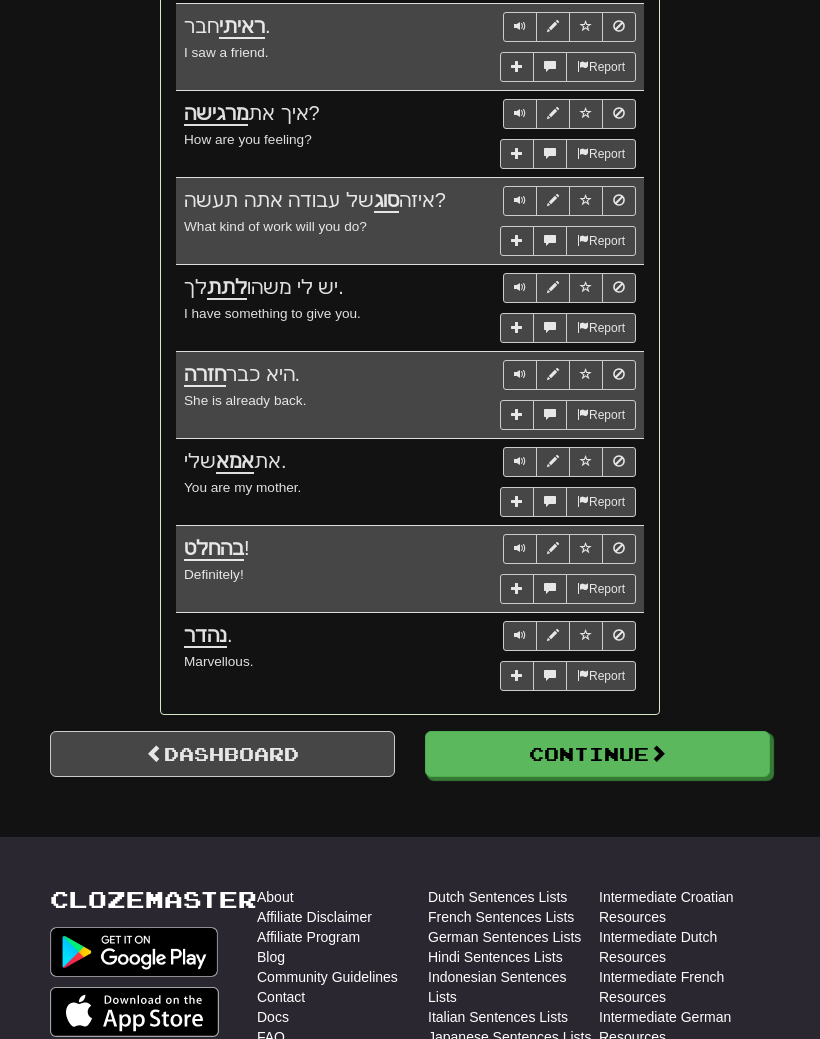 scroll, scrollTop: 1217, scrollLeft: 0, axis: vertical 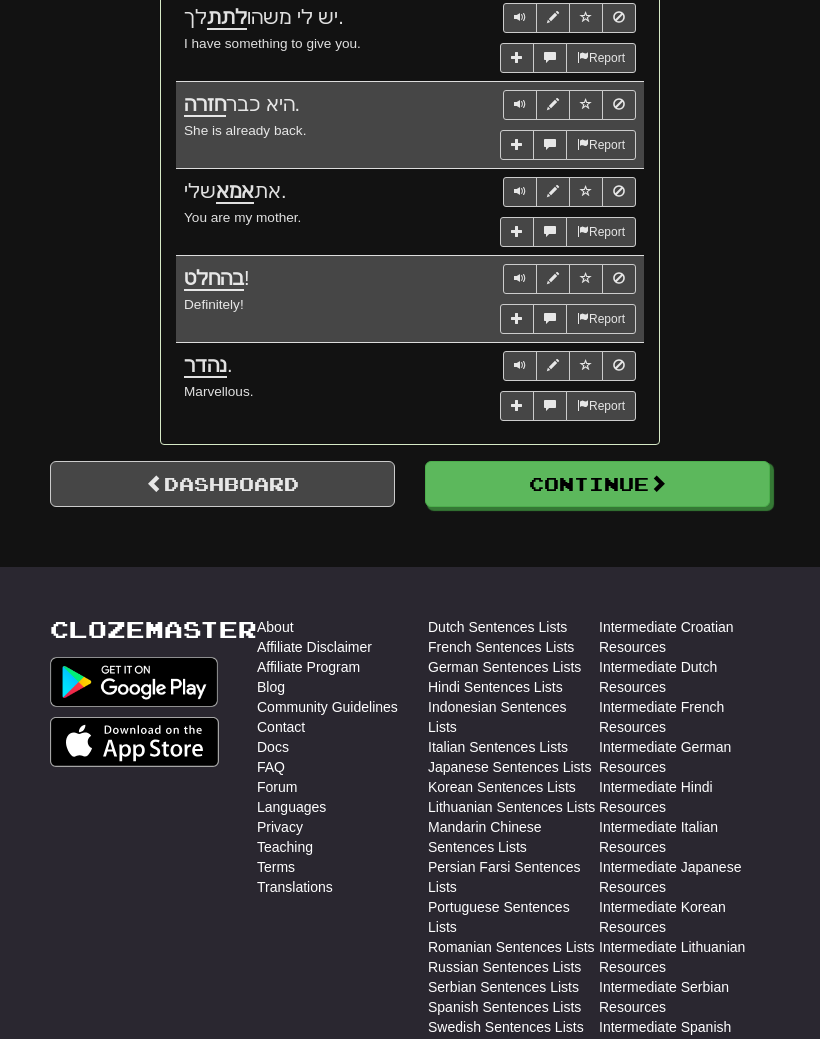 click at bounding box center (520, 278) 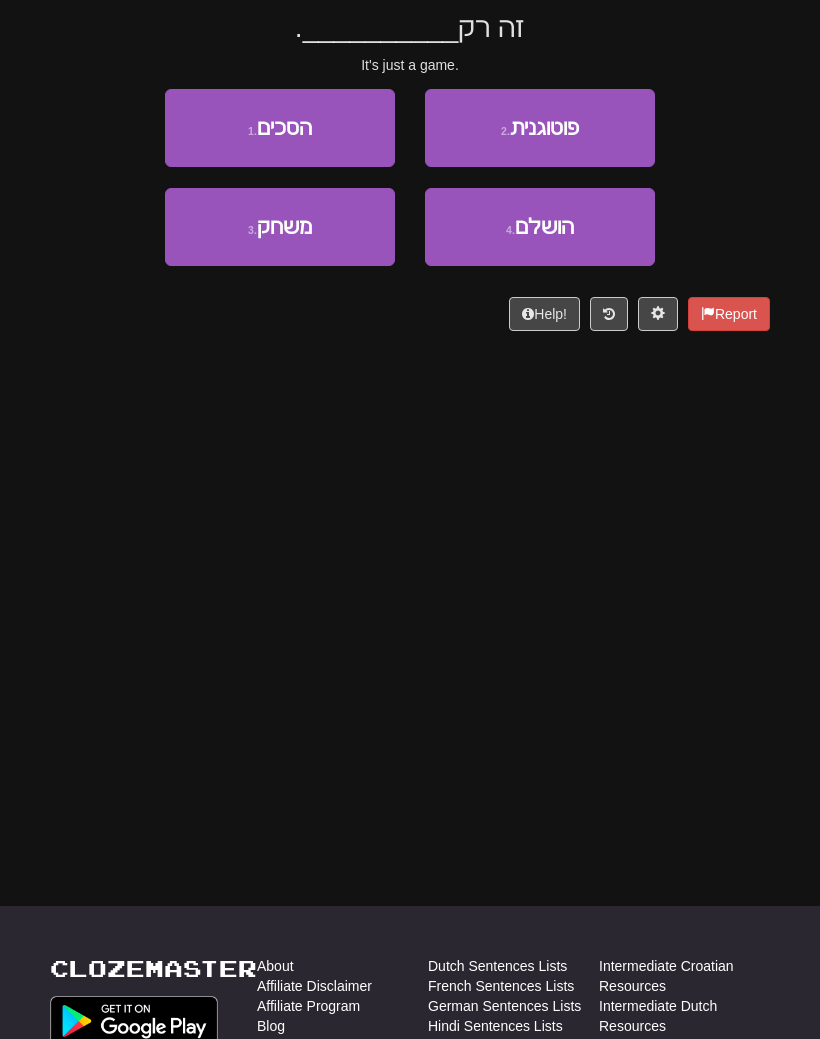 scroll, scrollTop: 0, scrollLeft: 0, axis: both 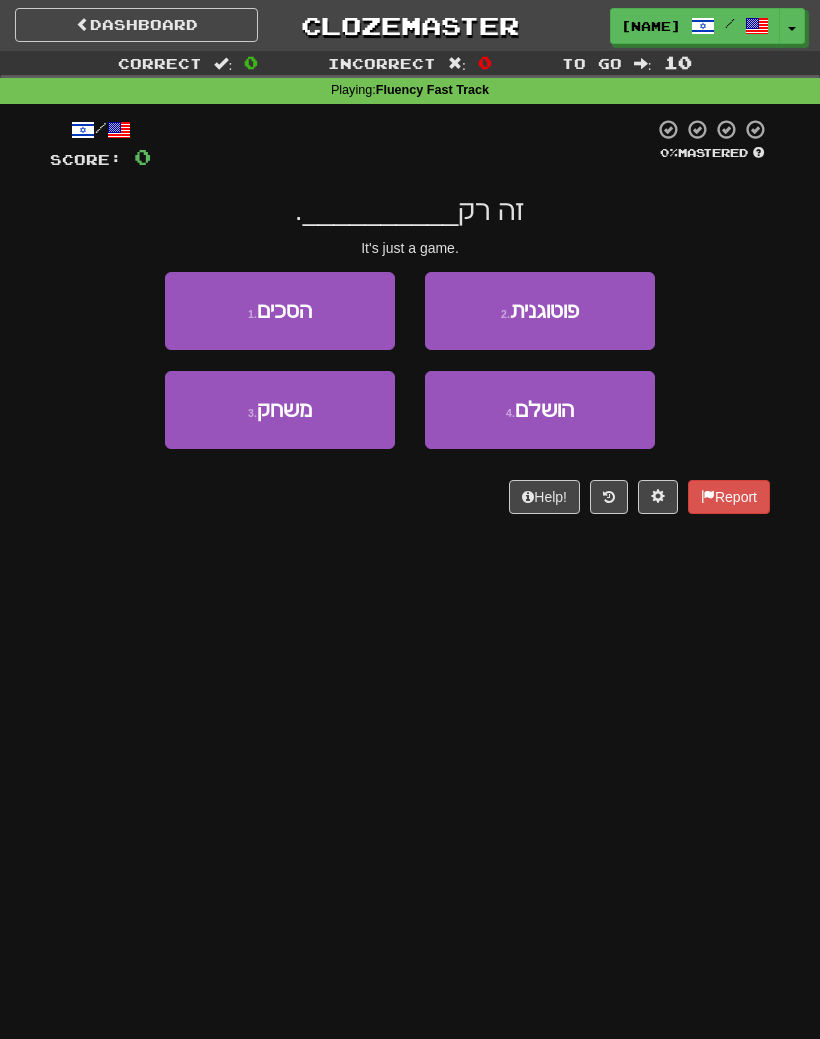 click on "3 .  משחק" at bounding box center (280, 410) 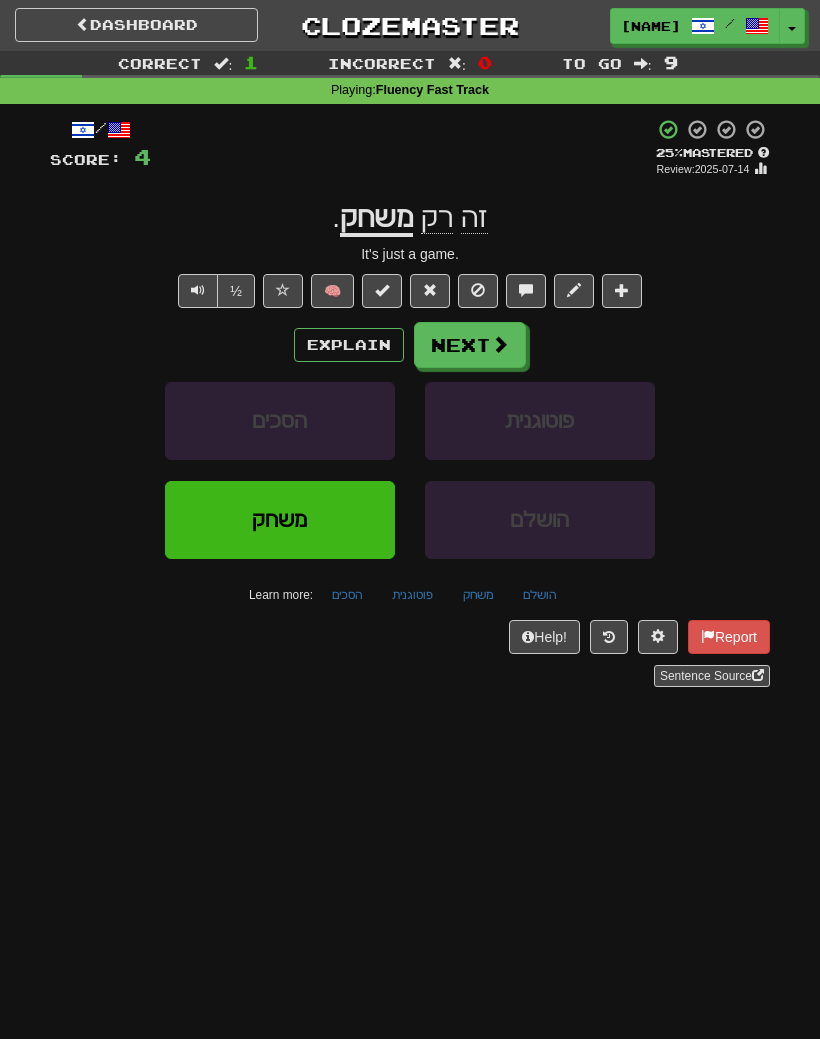 click on "Dashboard" at bounding box center [136, 25] 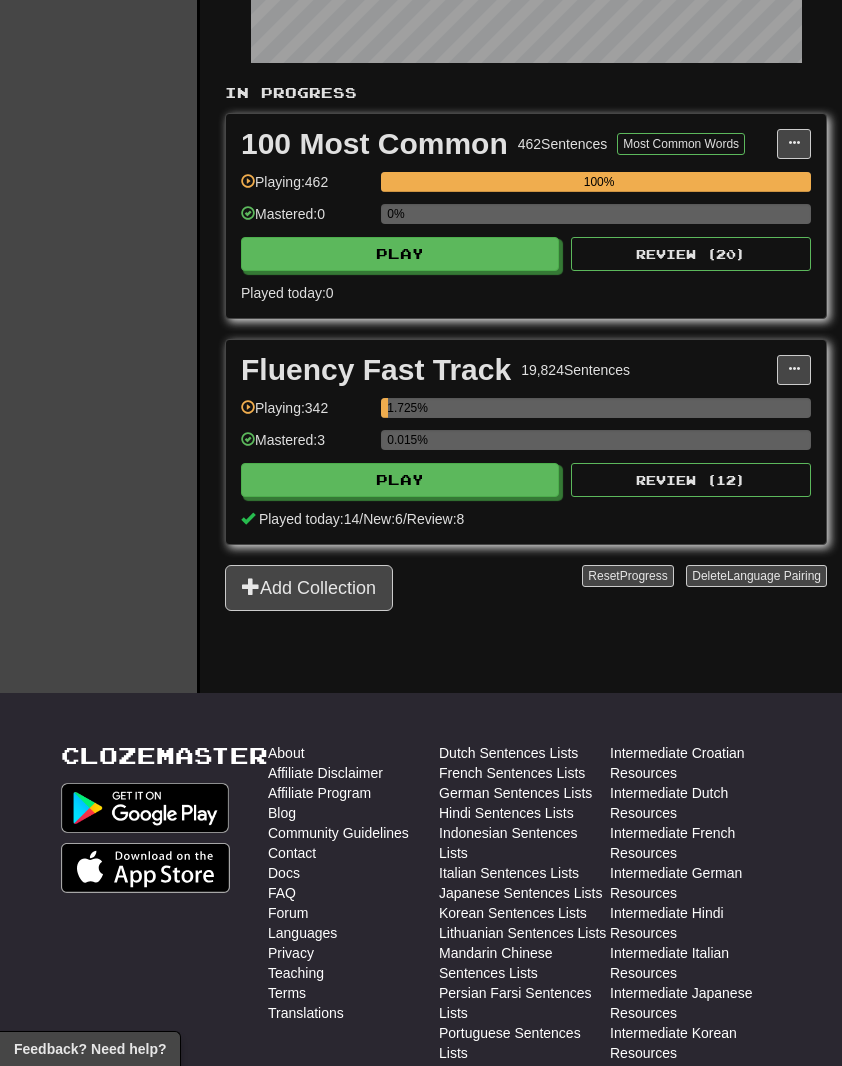 scroll, scrollTop: 421, scrollLeft: 0, axis: vertical 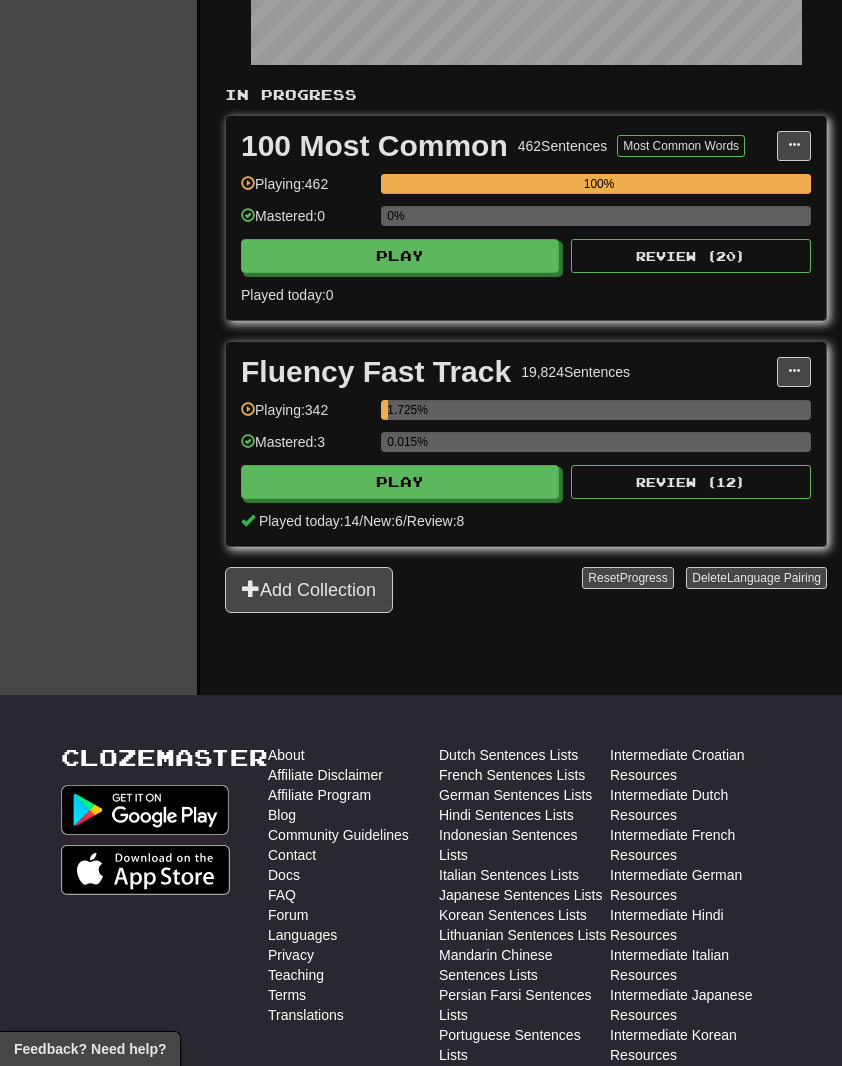 click on "Review ( 12 )" at bounding box center [691, 482] 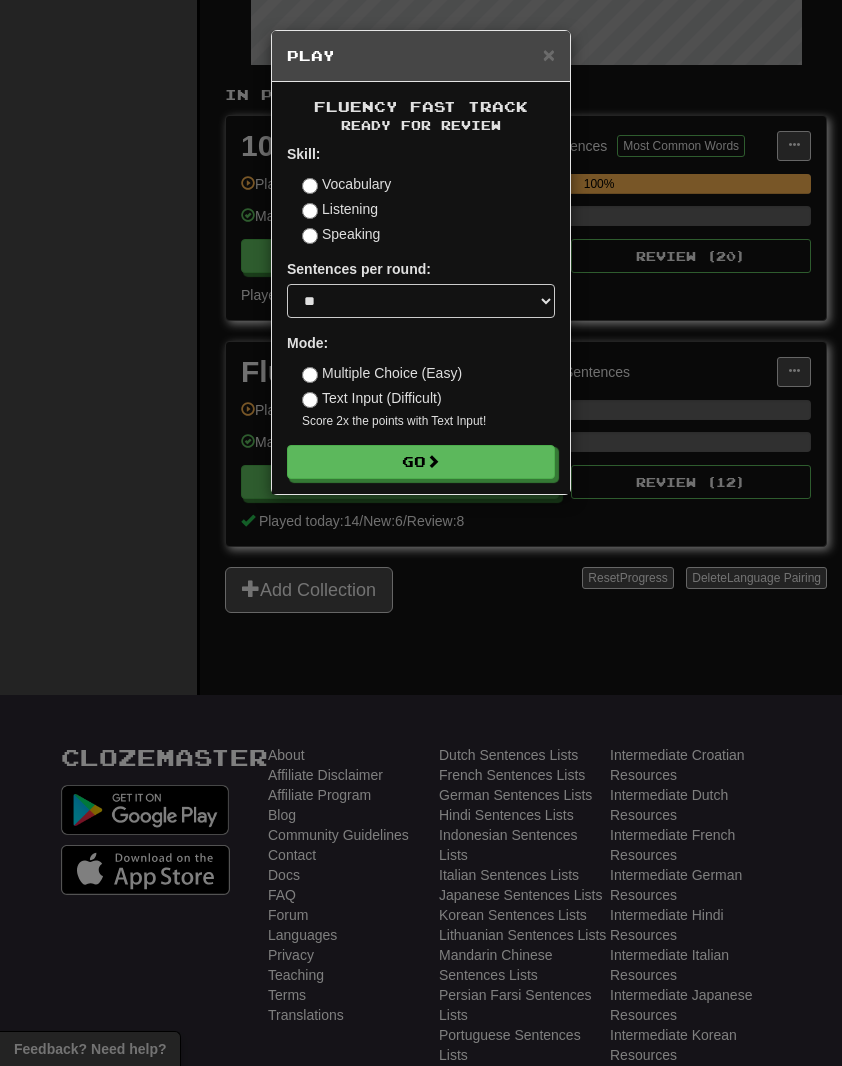click on "Go" at bounding box center [421, 462] 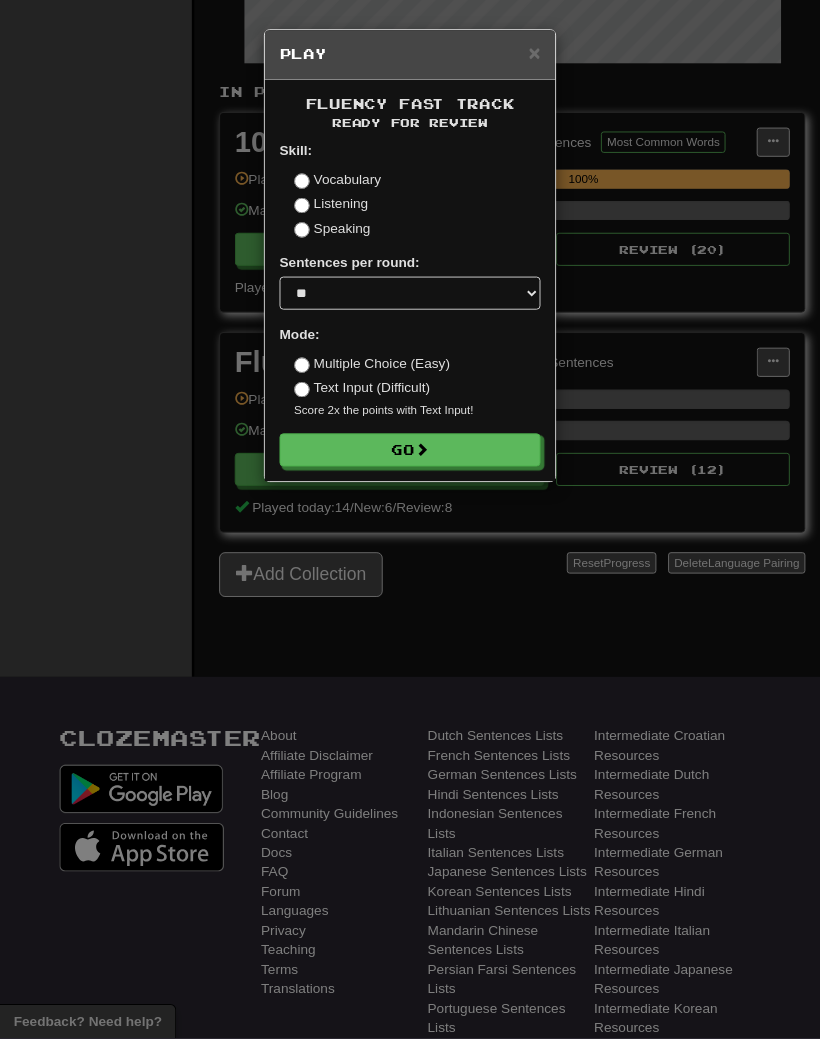scroll, scrollTop: 529, scrollLeft: 11, axis: both 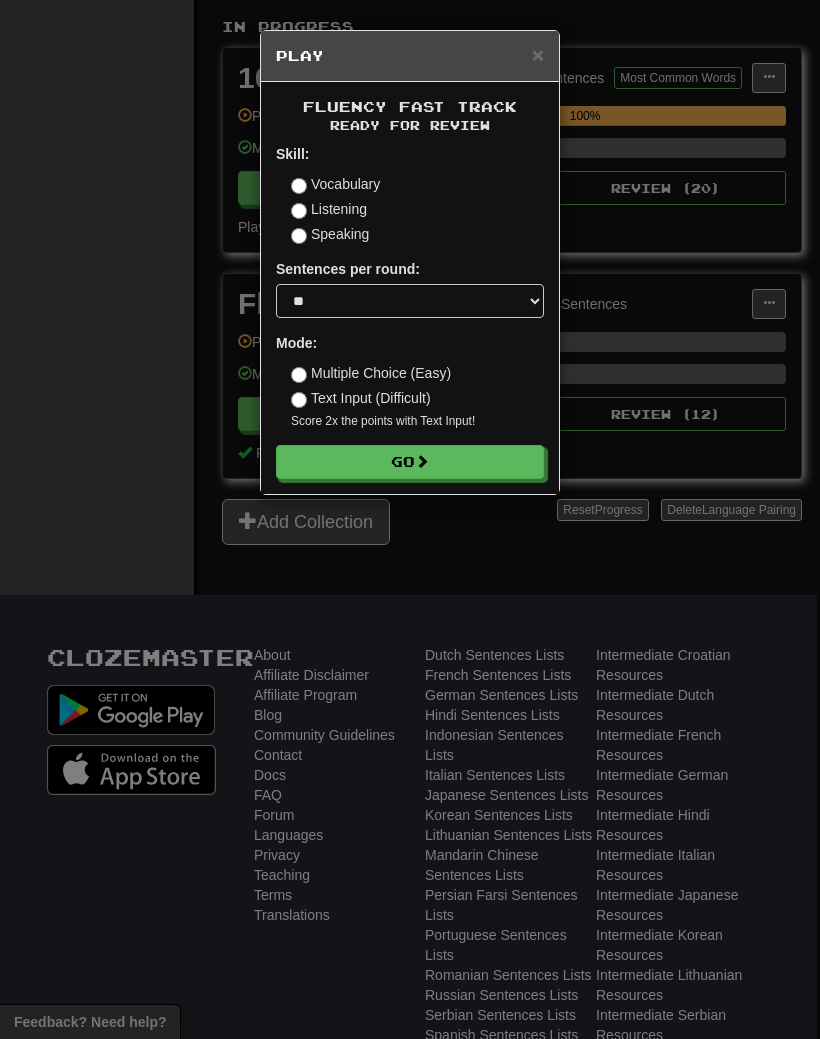 click on "Go" at bounding box center [410, 462] 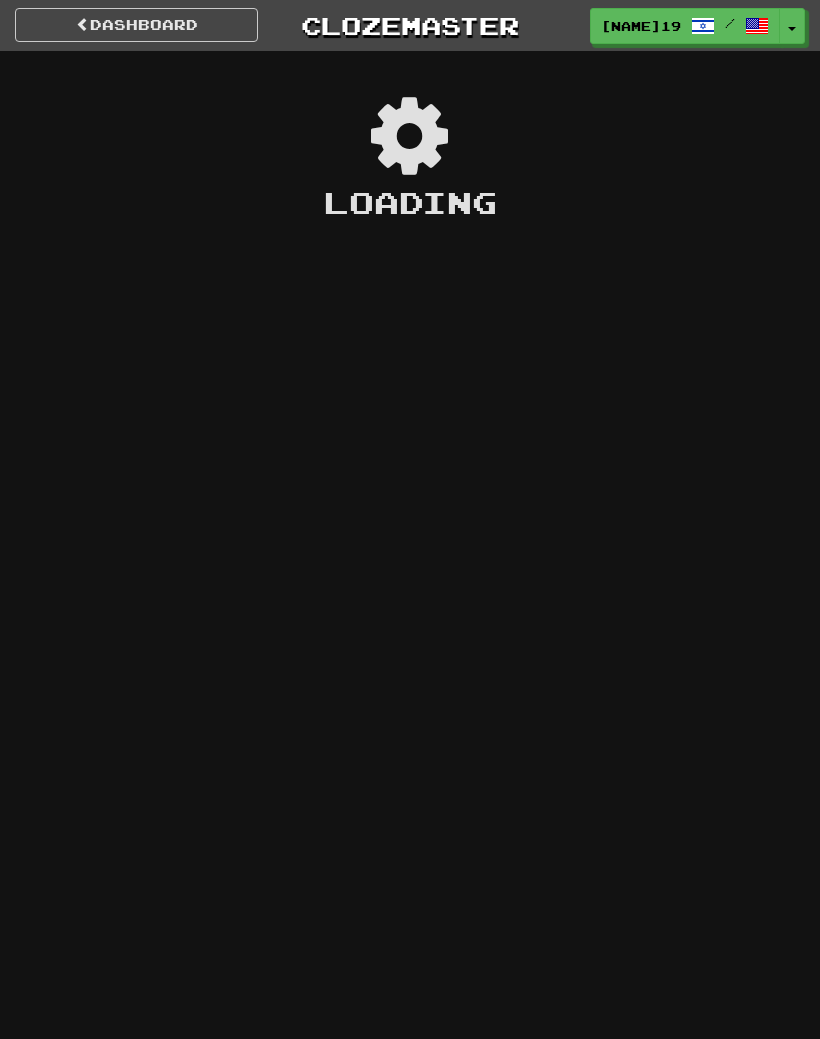 scroll, scrollTop: 0, scrollLeft: 0, axis: both 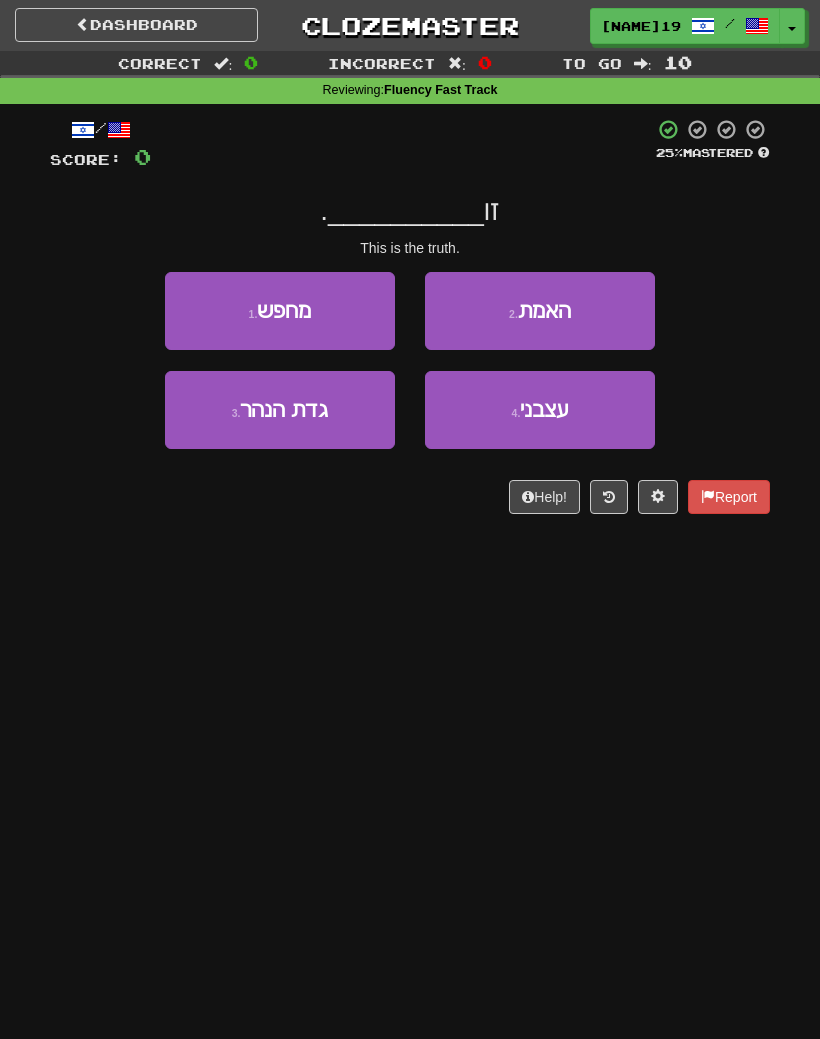 click on "האמת" at bounding box center (544, 310) 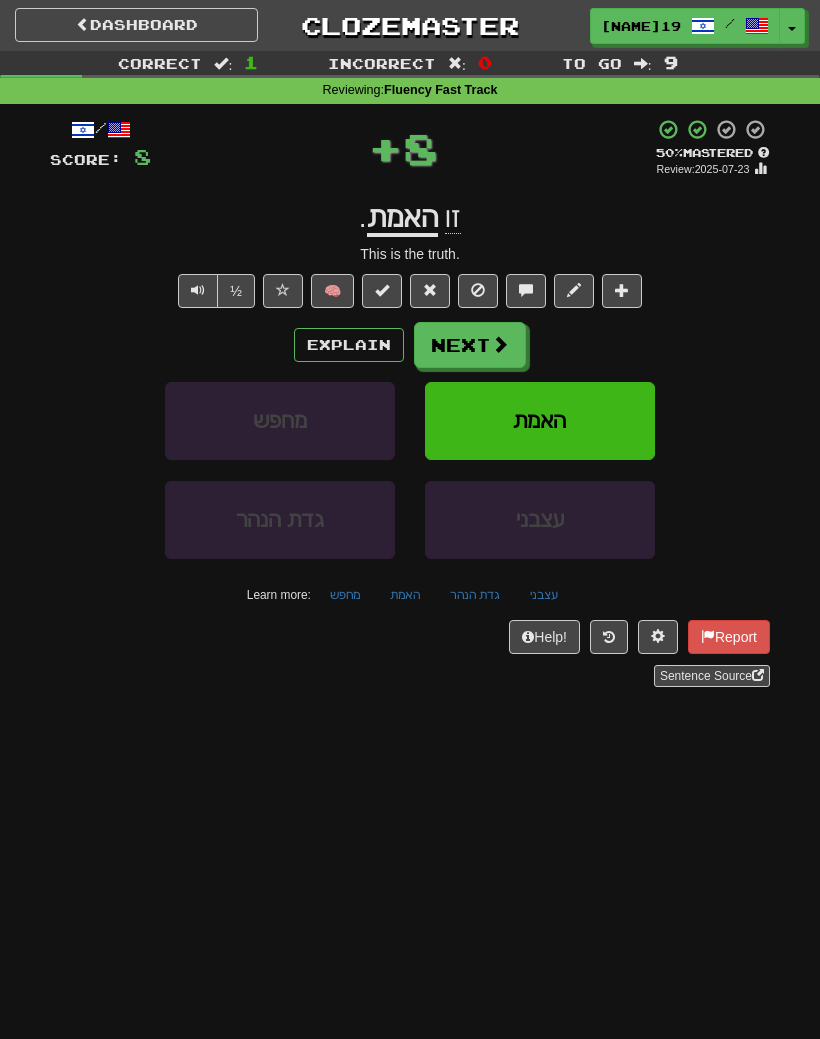 click on "Next" at bounding box center (470, 345) 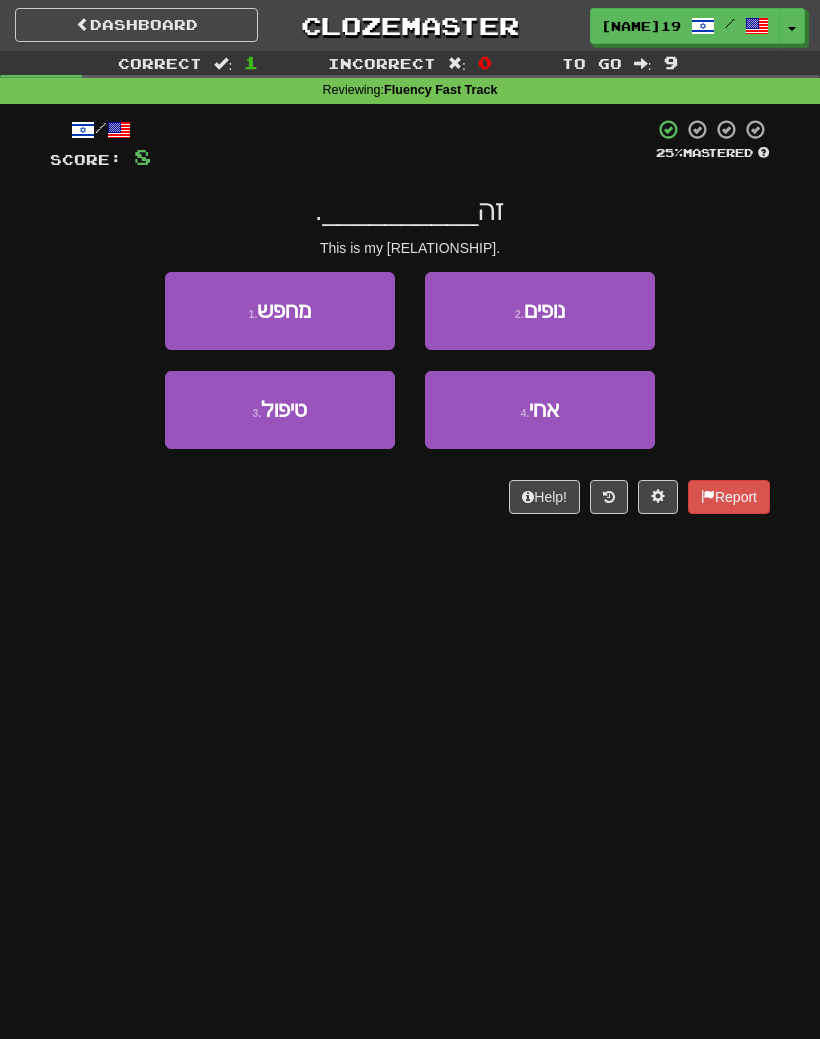 click on "4 .  [RELATIONSHIP]" at bounding box center [540, 410] 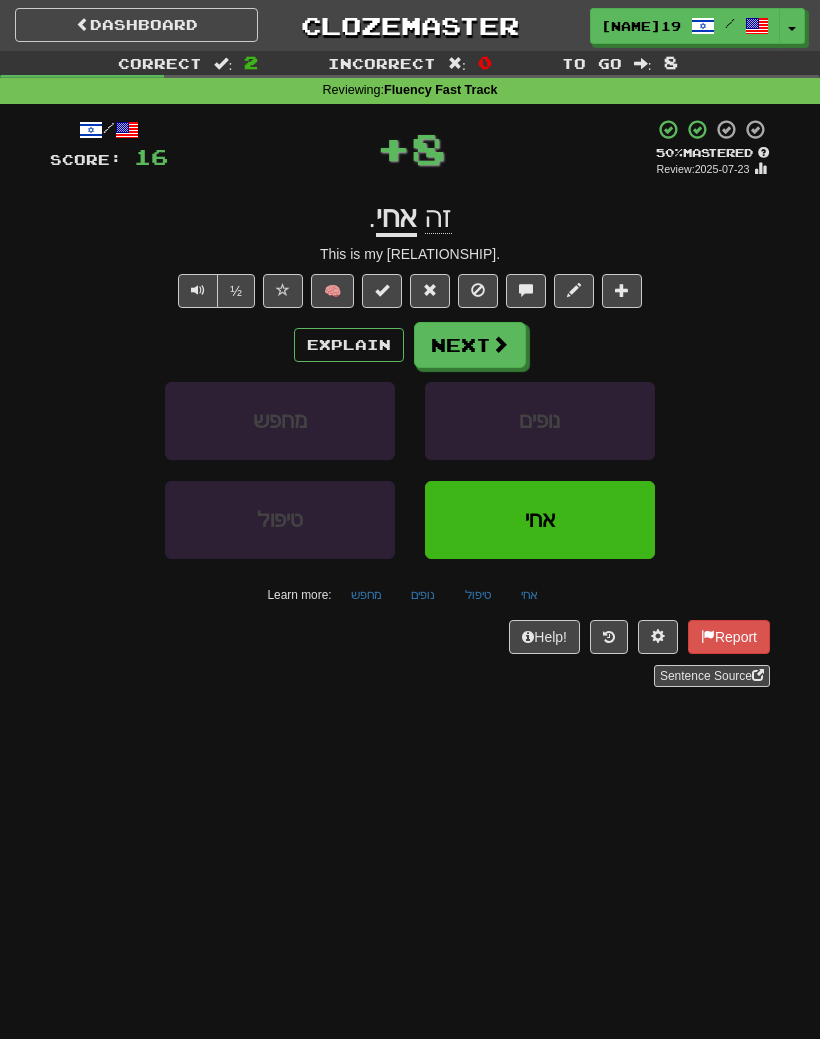 click on "Next" at bounding box center (470, 345) 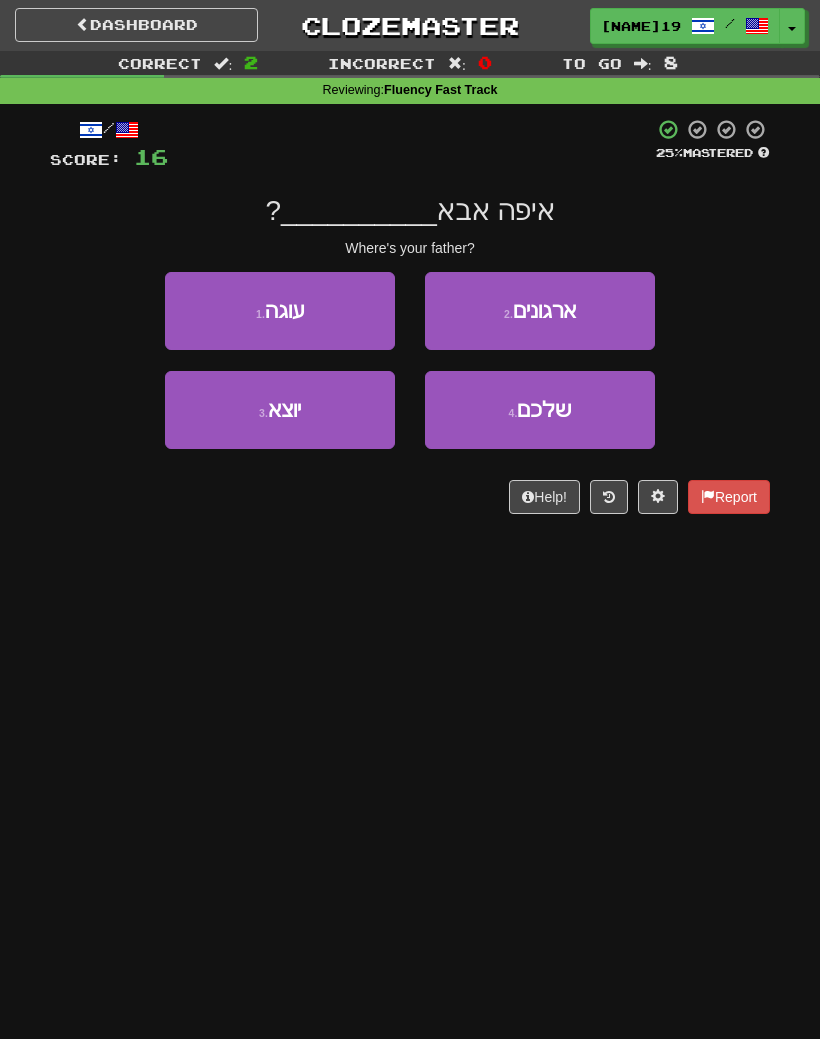 click on "4 .  שלכם" at bounding box center (540, 410) 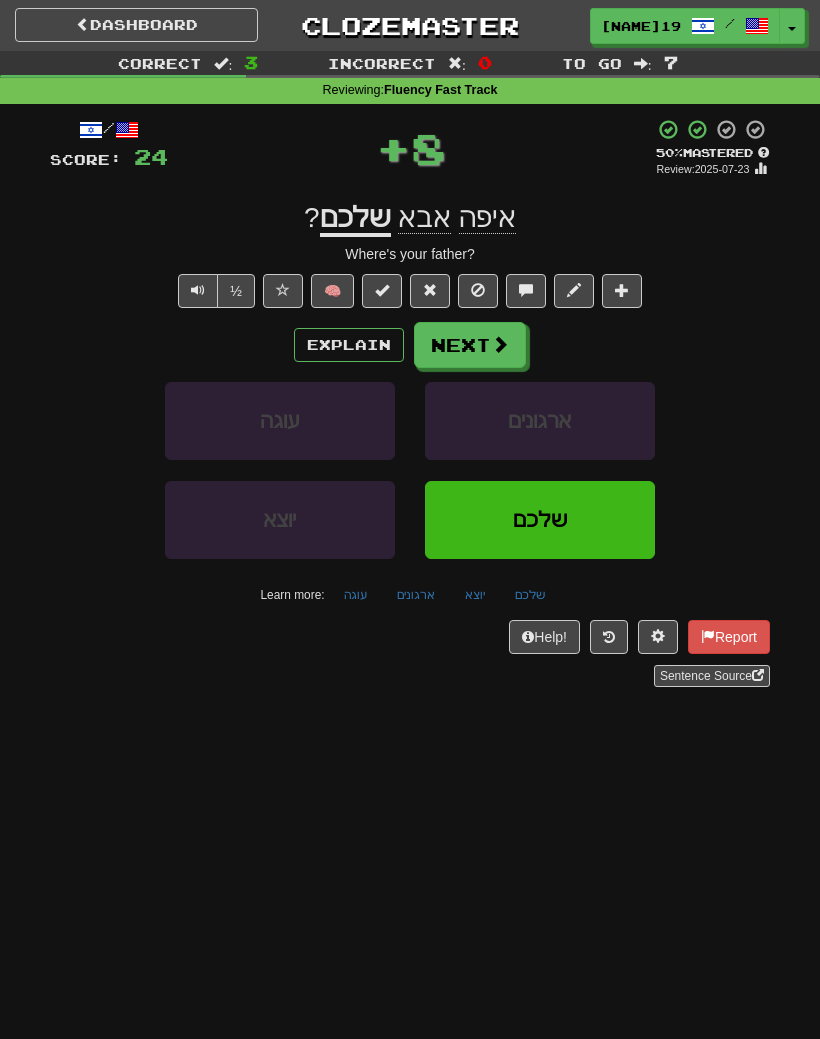 click on "Next" at bounding box center (470, 345) 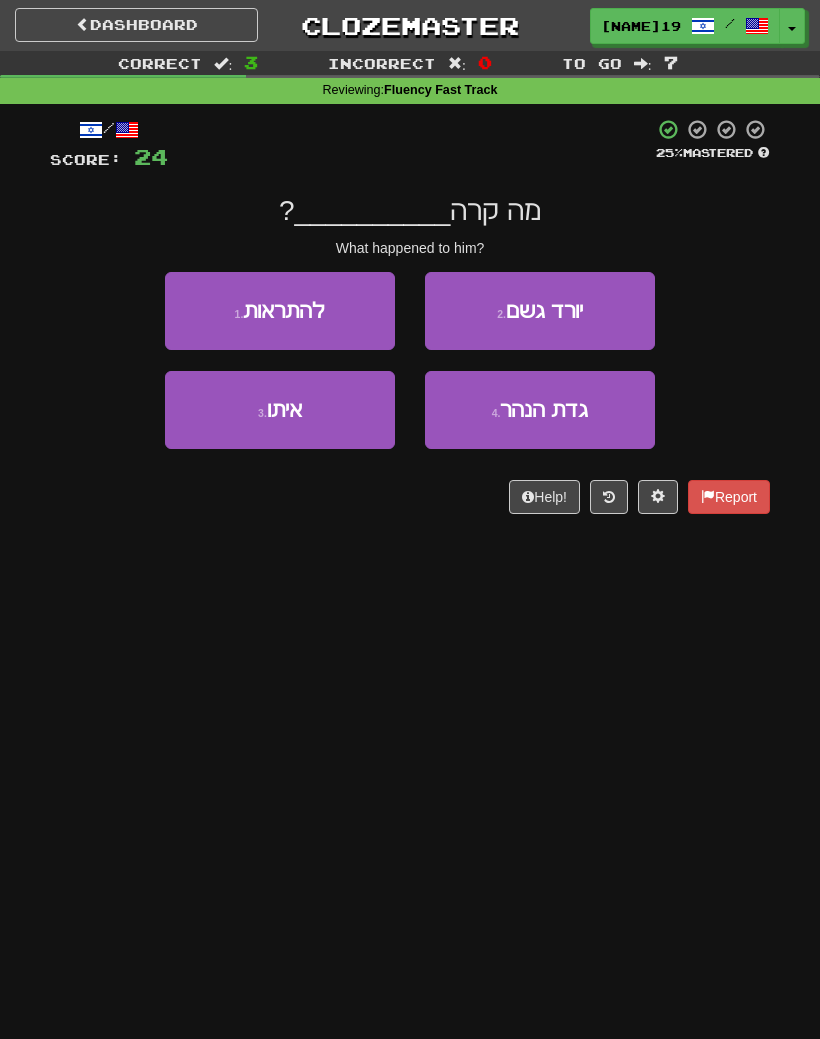 click on "3 .  איתו" at bounding box center (280, 410) 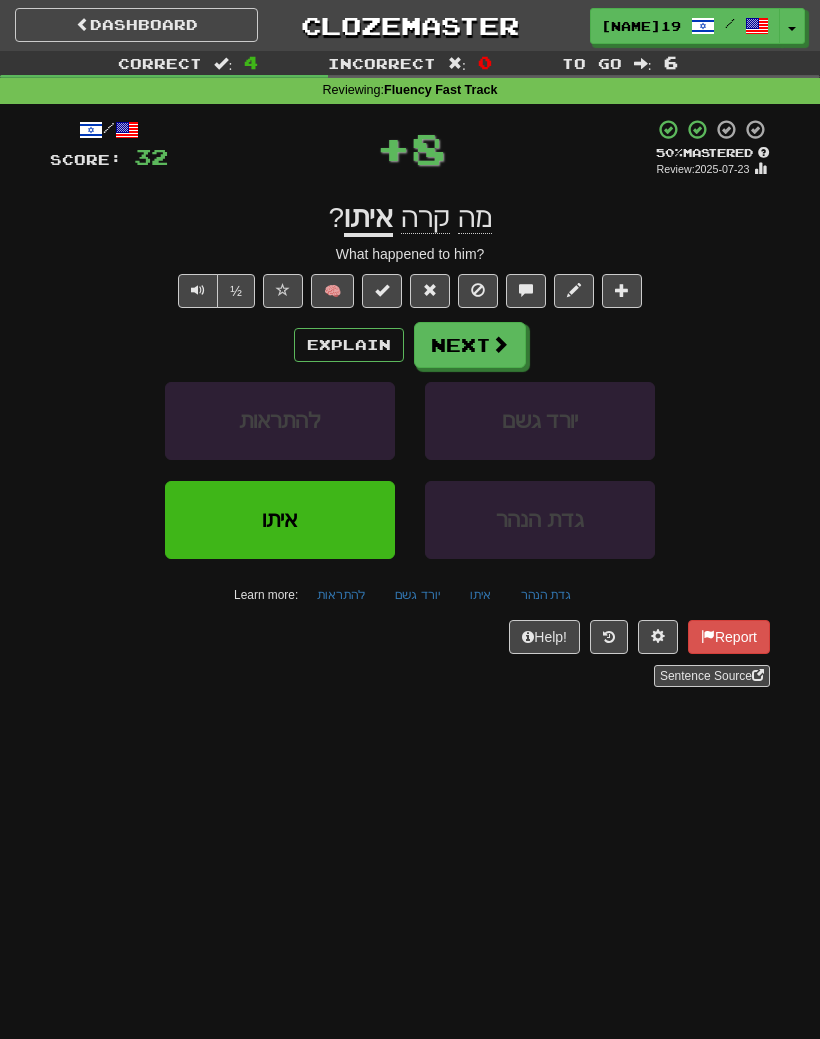 click on "Next" at bounding box center [470, 345] 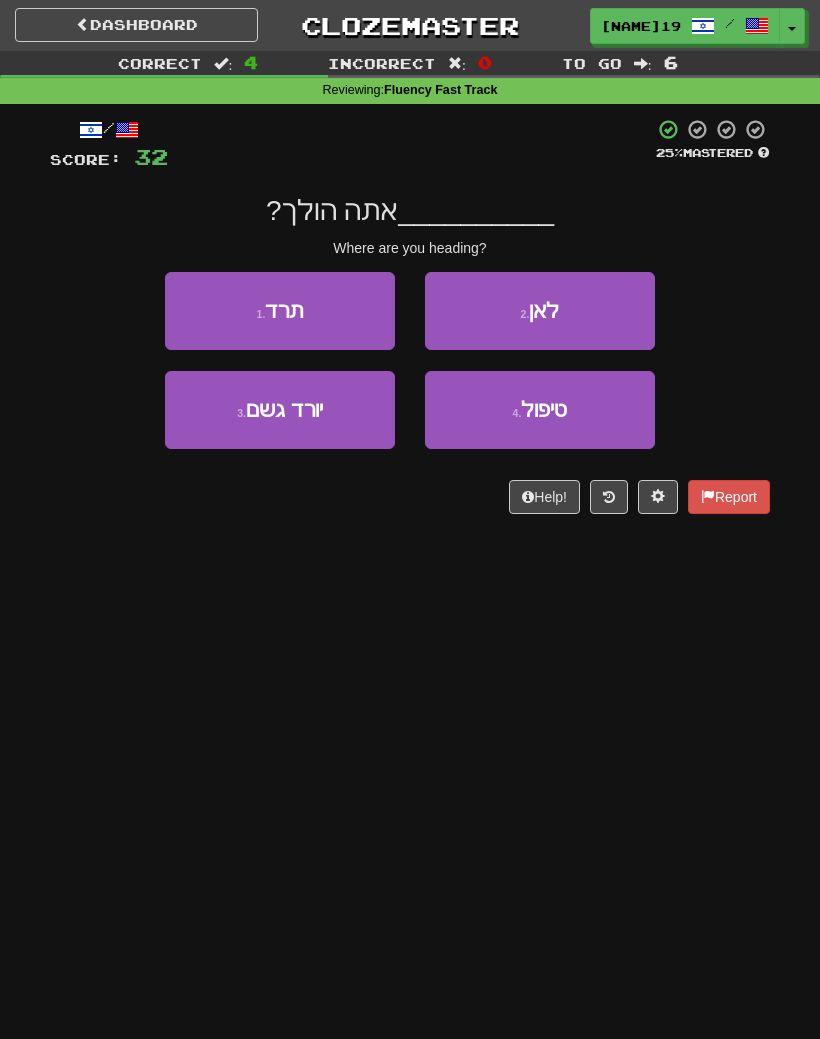 click on "2 .  לאן" at bounding box center (540, 311) 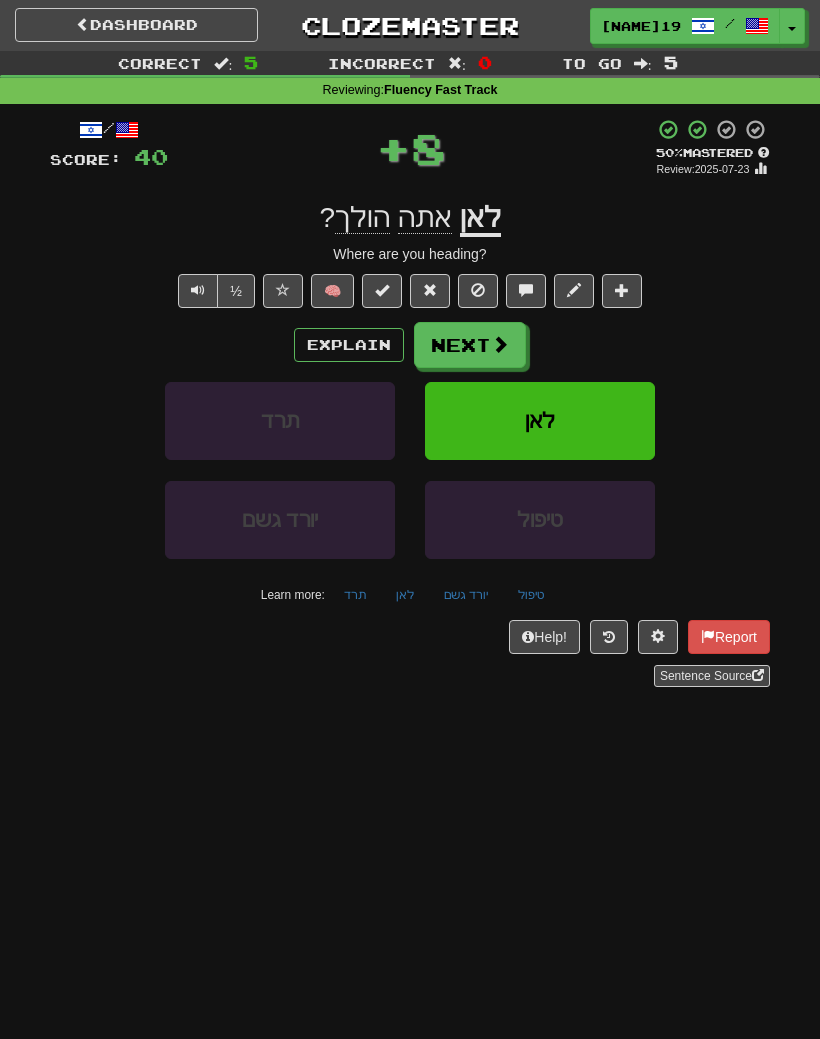 click on "Next" at bounding box center [470, 345] 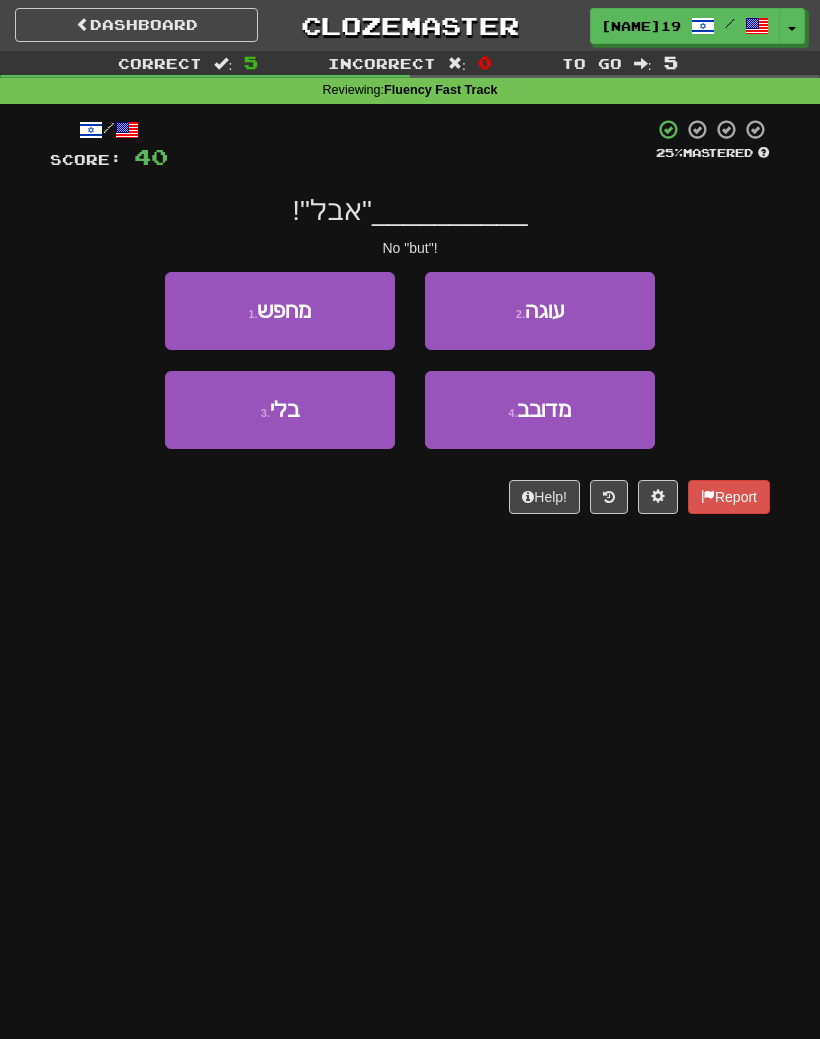 click on "3 .  בלי" at bounding box center [280, 410] 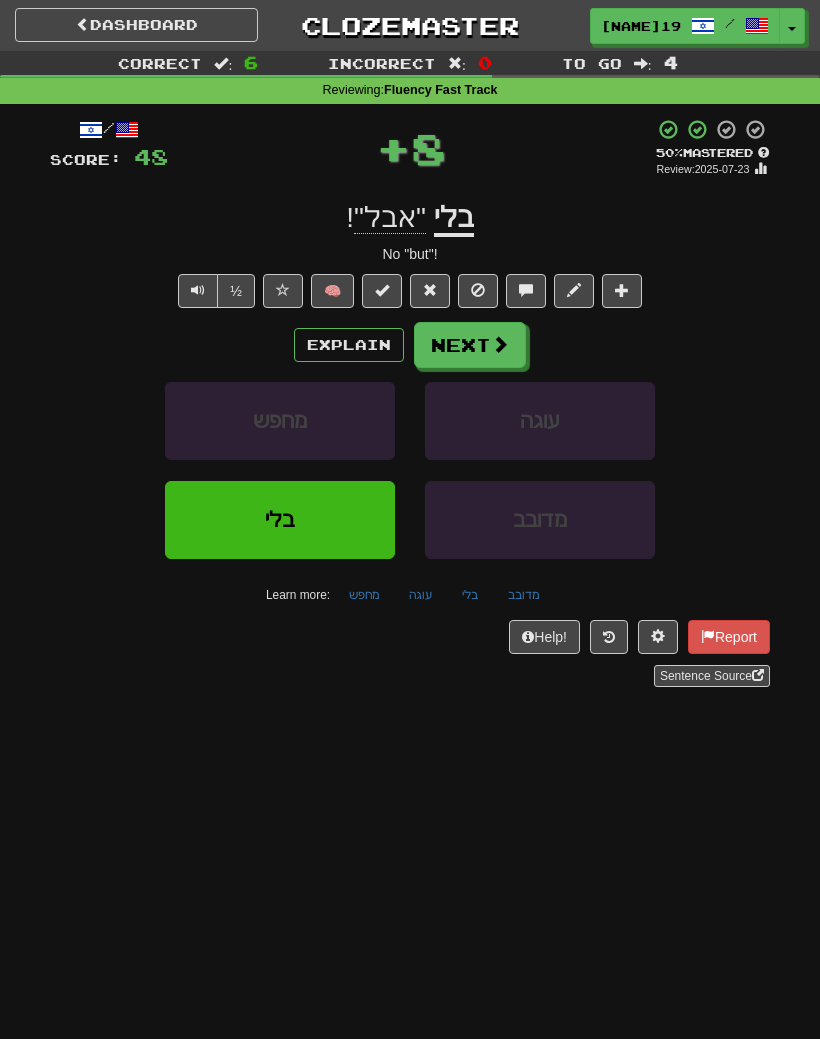 click on "Explain" at bounding box center [349, 345] 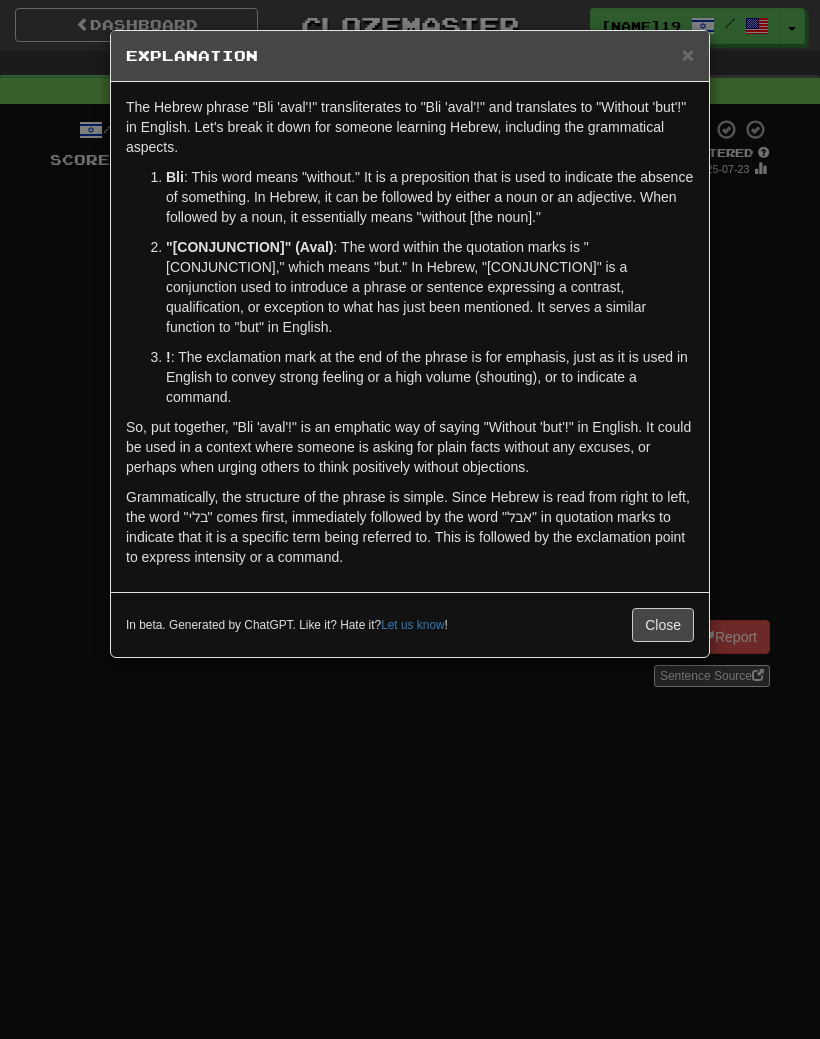 click on "Close" at bounding box center [663, 625] 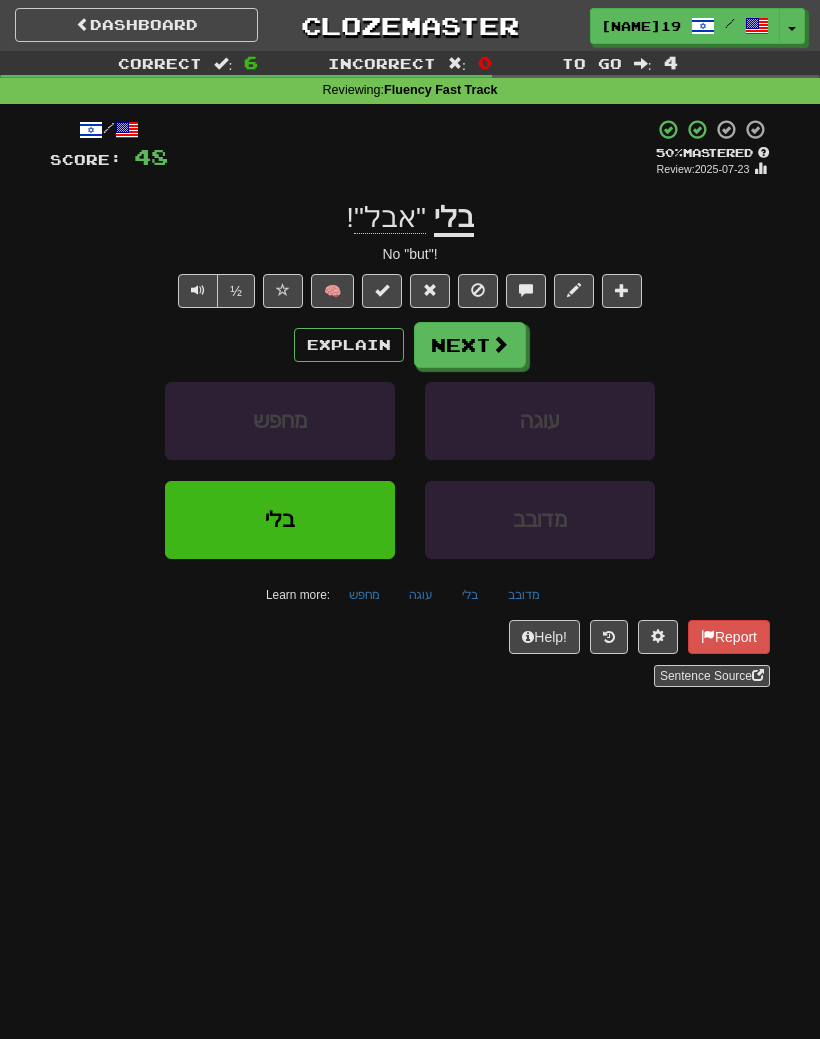 click on "Next" at bounding box center [470, 345] 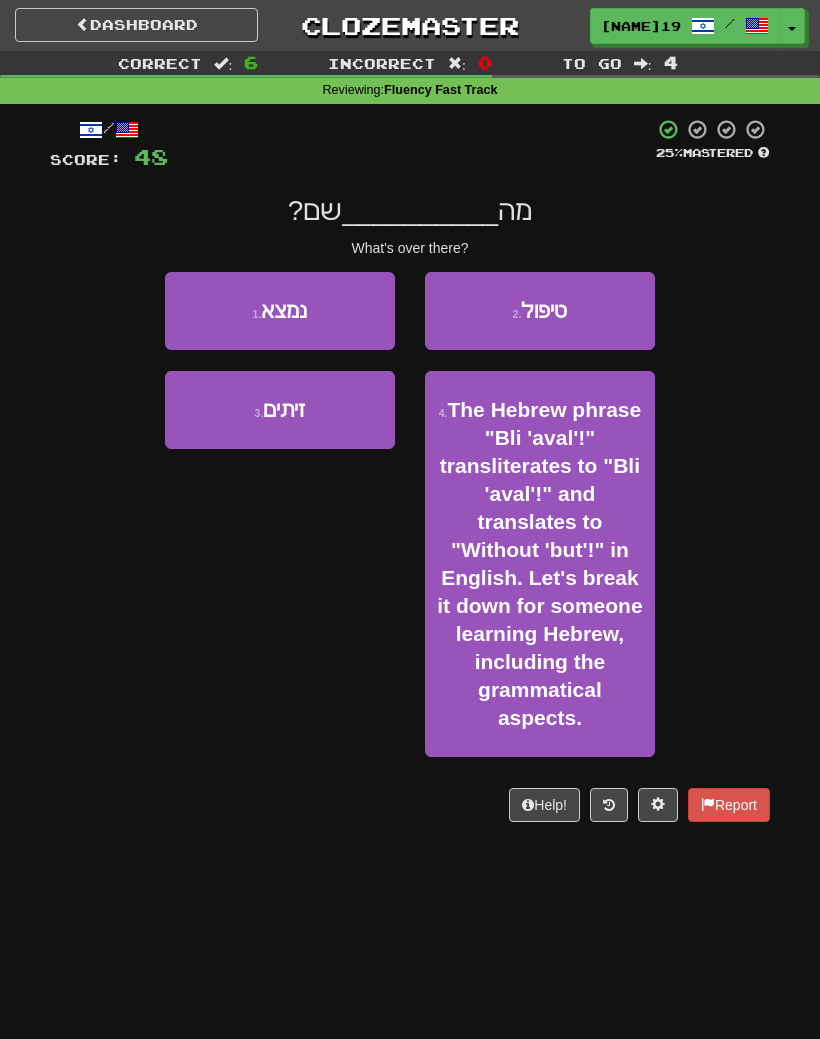 click on "3 .  זיתים" at bounding box center (280, 410) 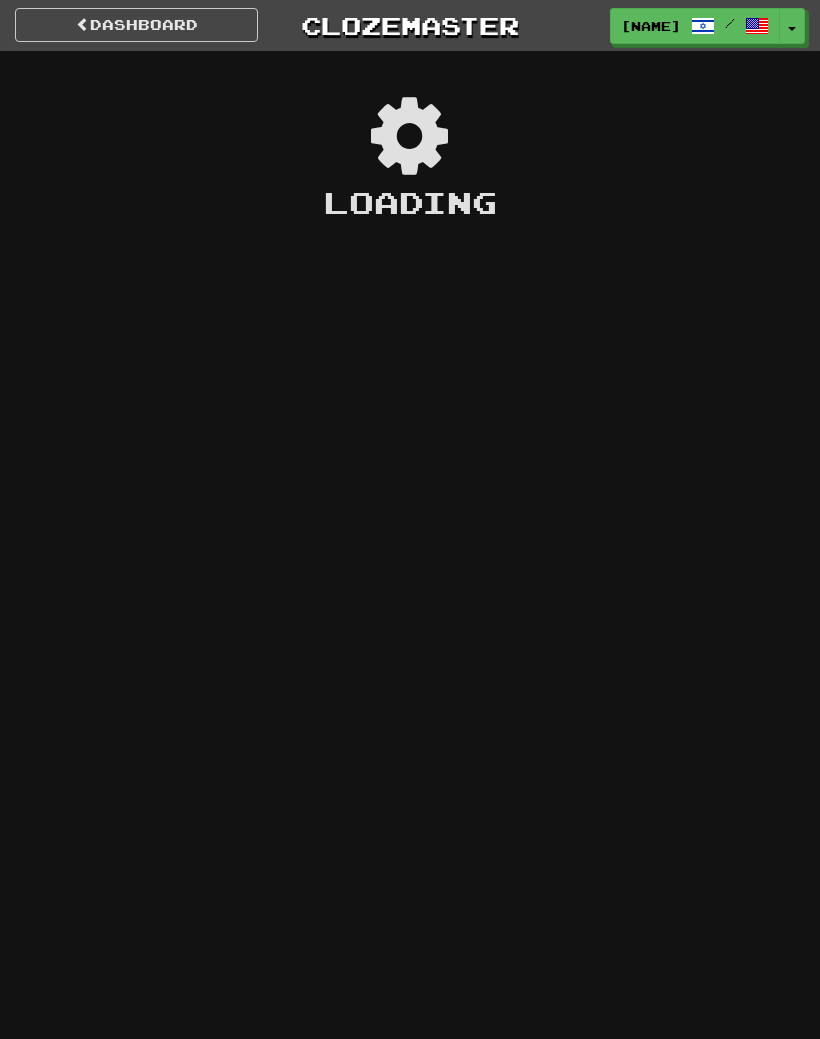 scroll, scrollTop: 0, scrollLeft: 0, axis: both 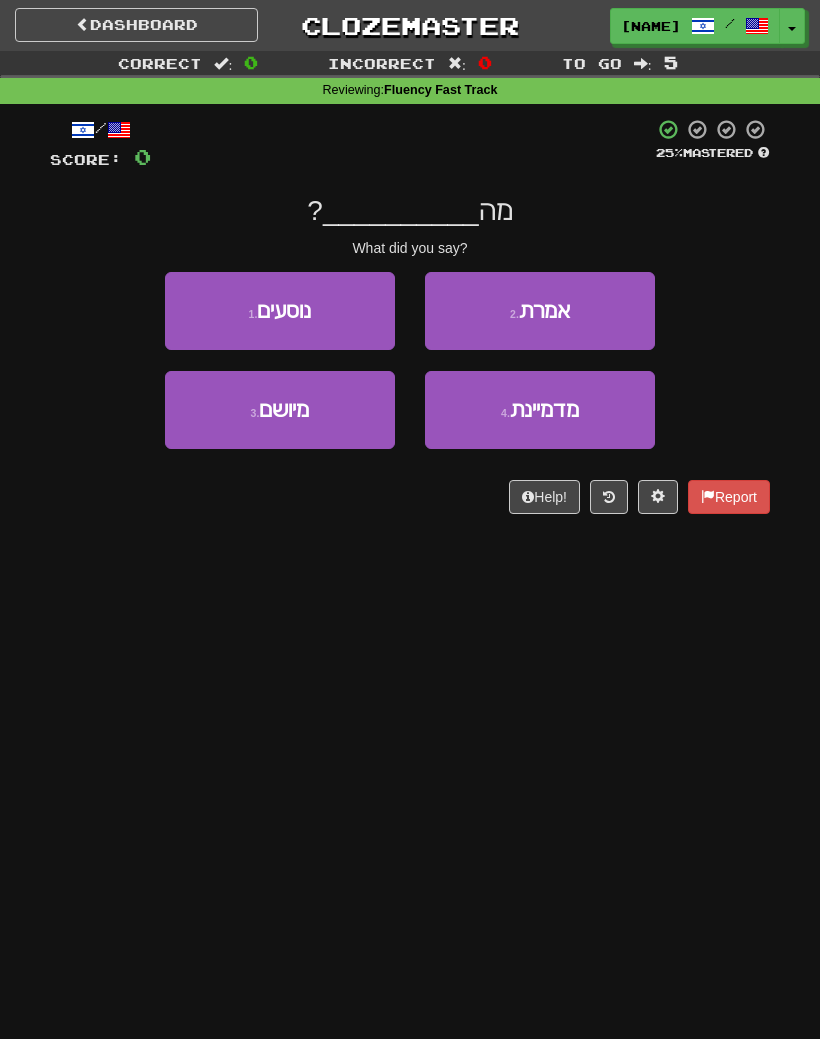 click on "אמרת" at bounding box center (544, 310) 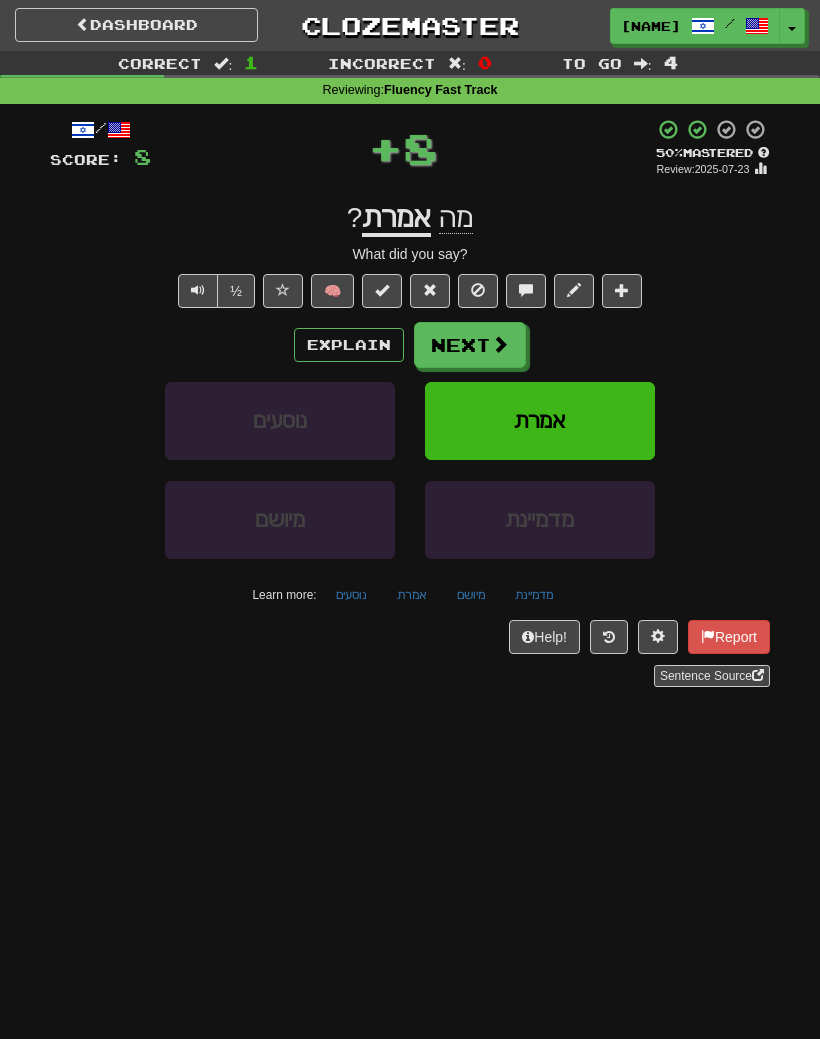 click on "Next" at bounding box center [470, 345] 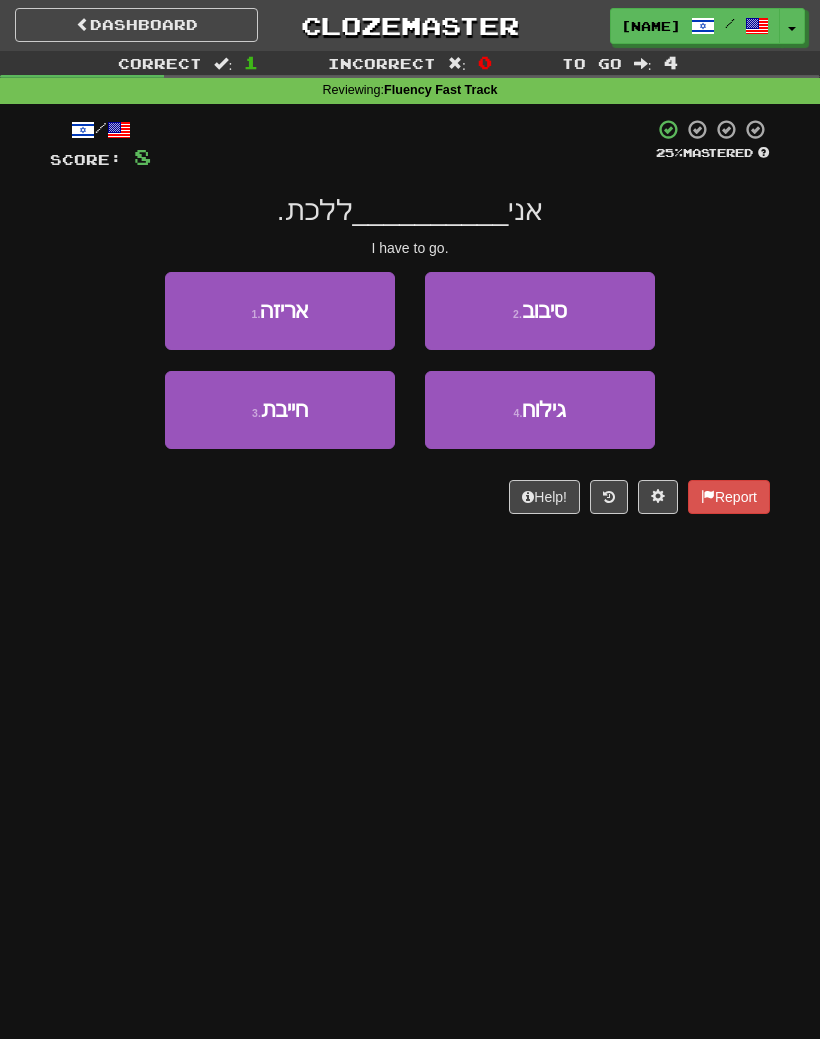 click on "1 .  אריזה" at bounding box center [280, 311] 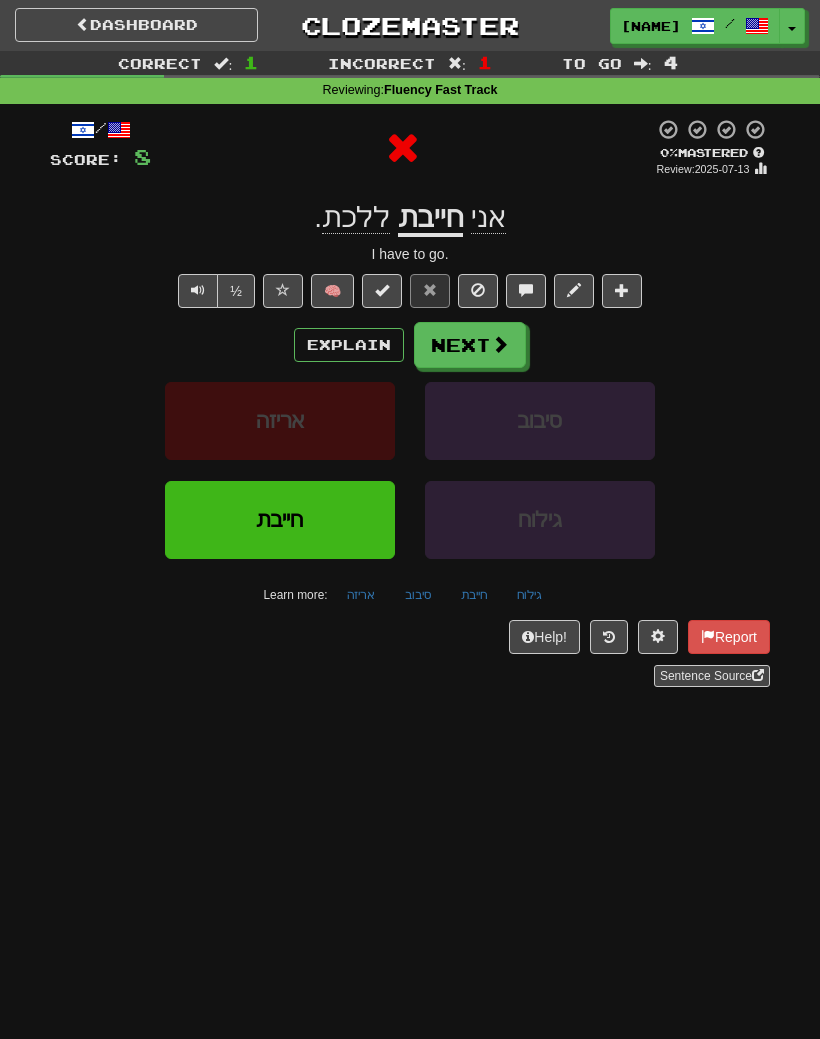 click on "Explain" at bounding box center (349, 345) 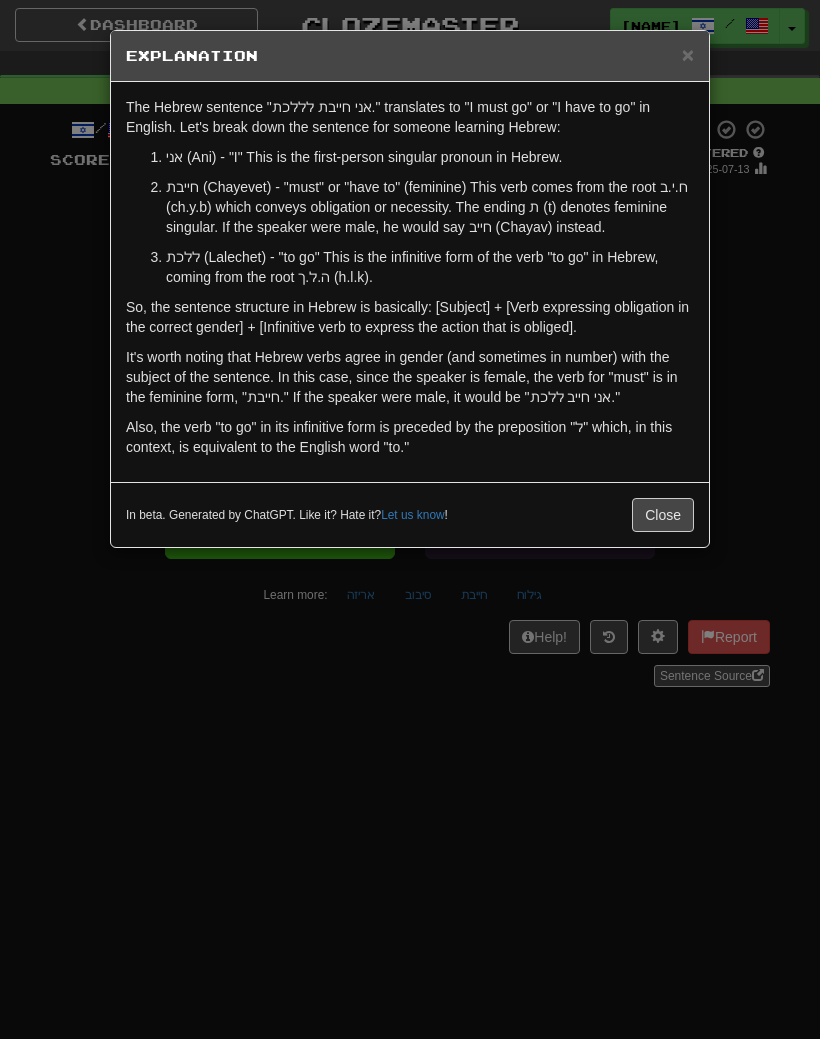 click on "Close" at bounding box center [663, 515] 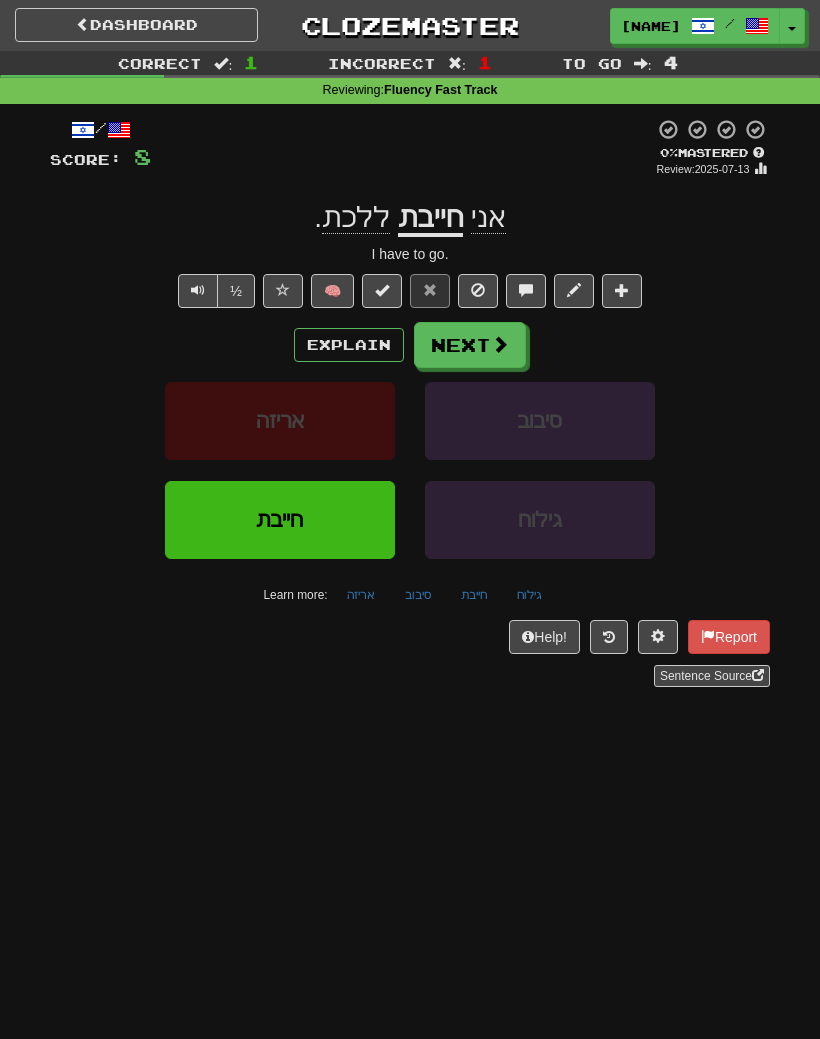 click on "Next" at bounding box center [470, 345] 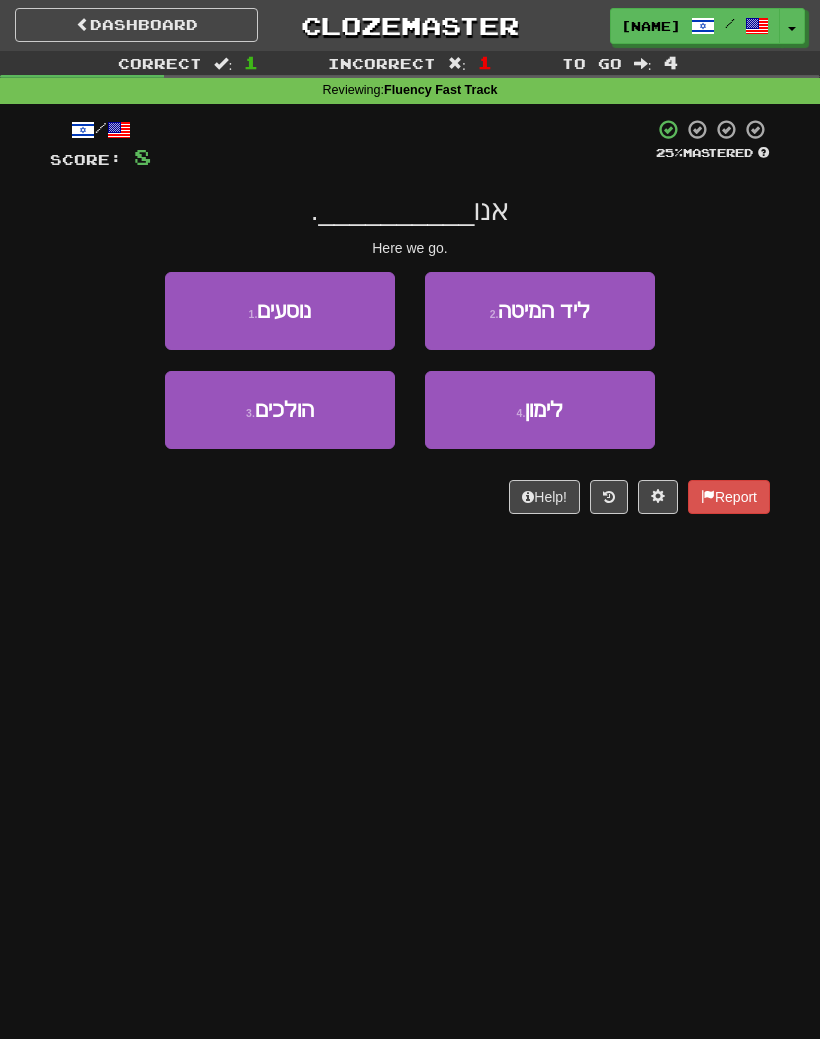 click on "3 .  הולכים" at bounding box center (280, 410) 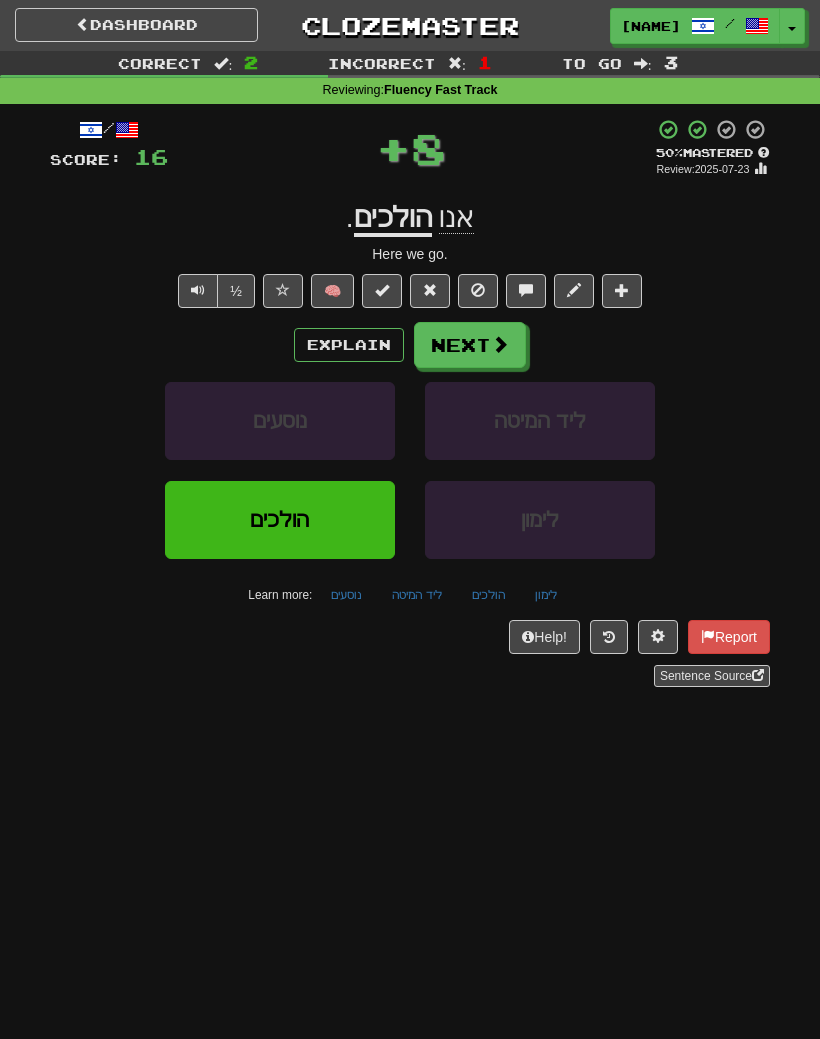 click on "Next" at bounding box center (470, 345) 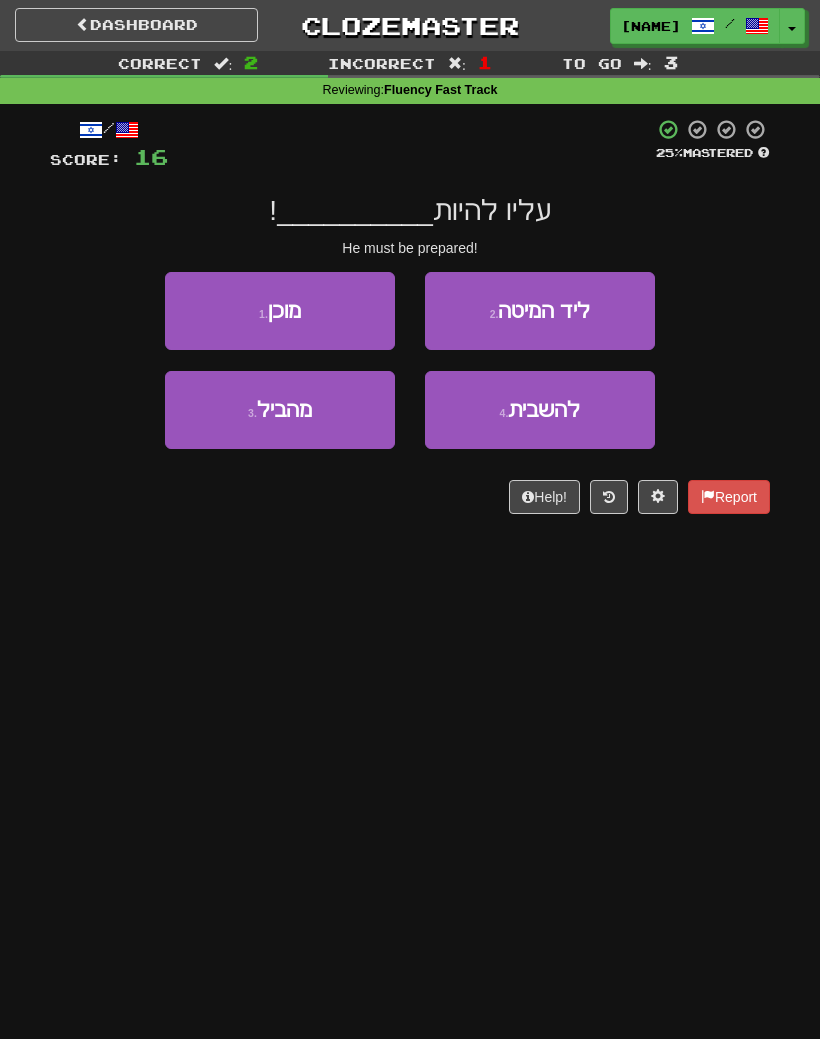 click on "1 .  מוכן" at bounding box center [280, 311] 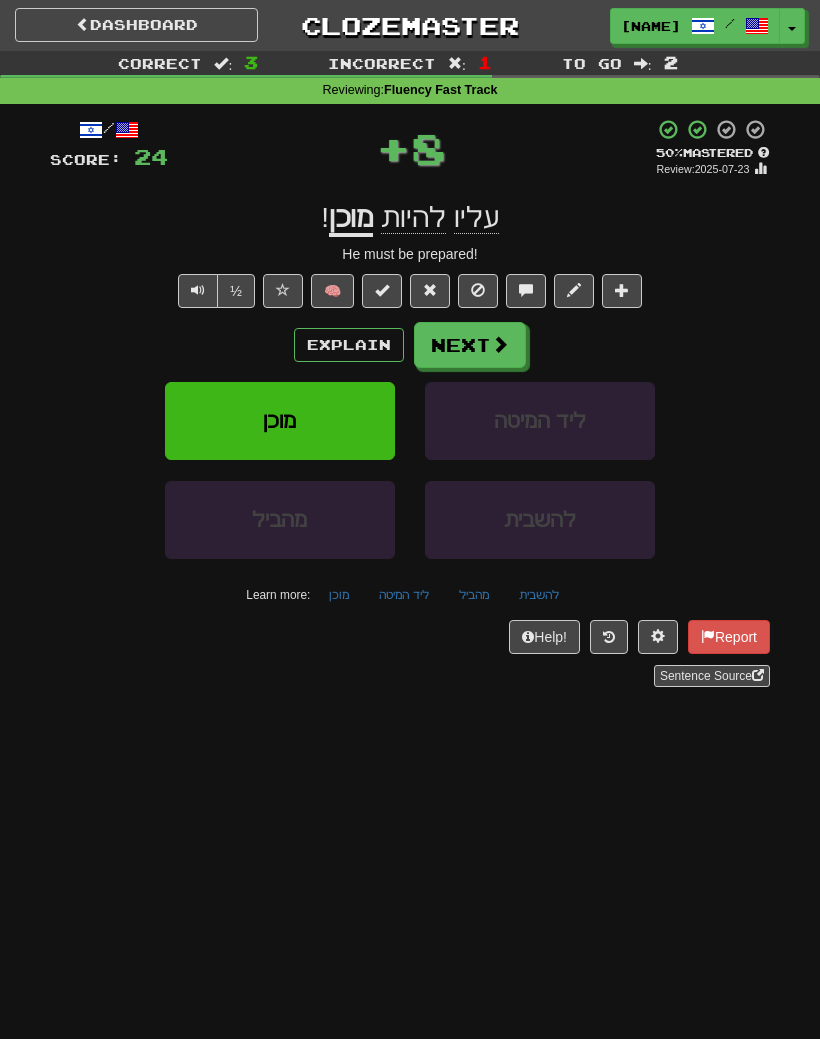 click on "Explain" at bounding box center (349, 345) 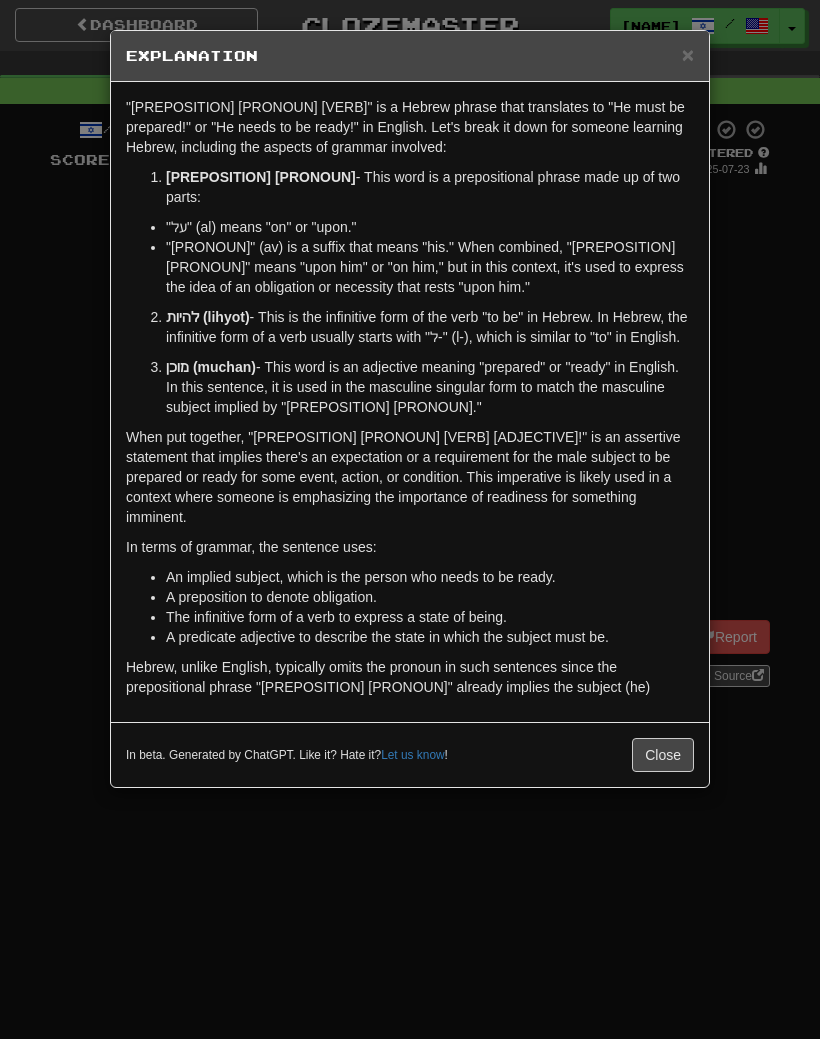 click on "Close" at bounding box center [663, 755] 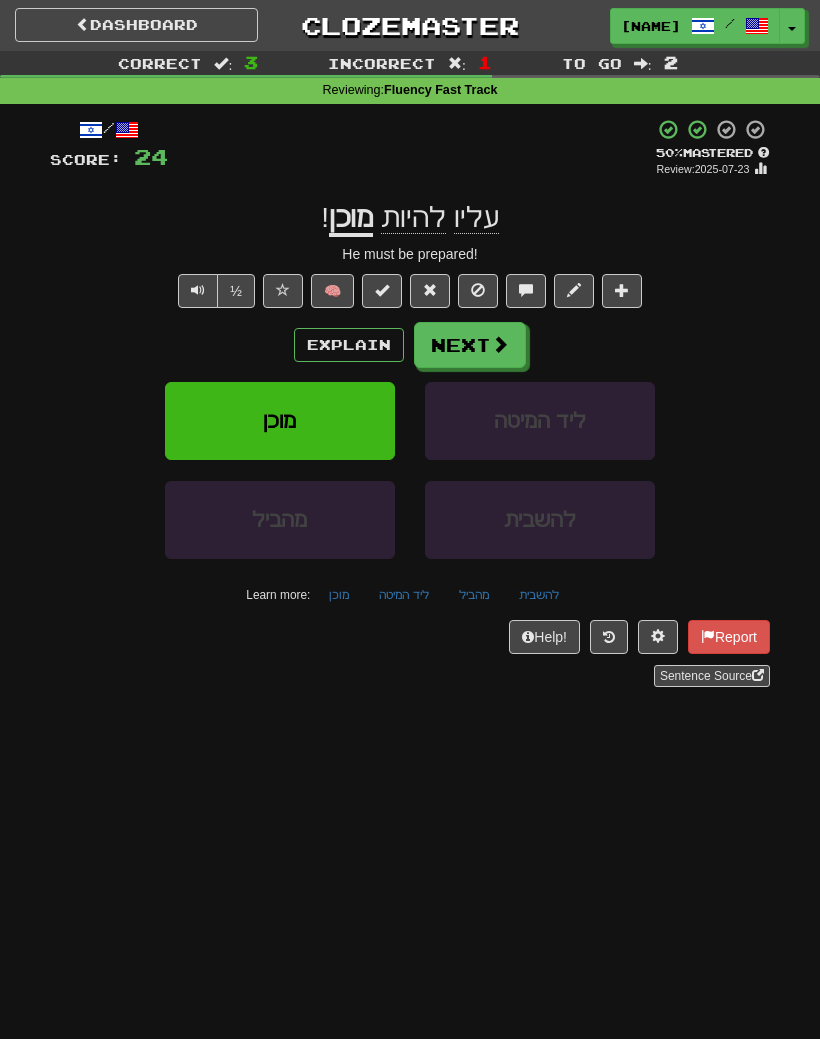 click on "Next" at bounding box center [470, 345] 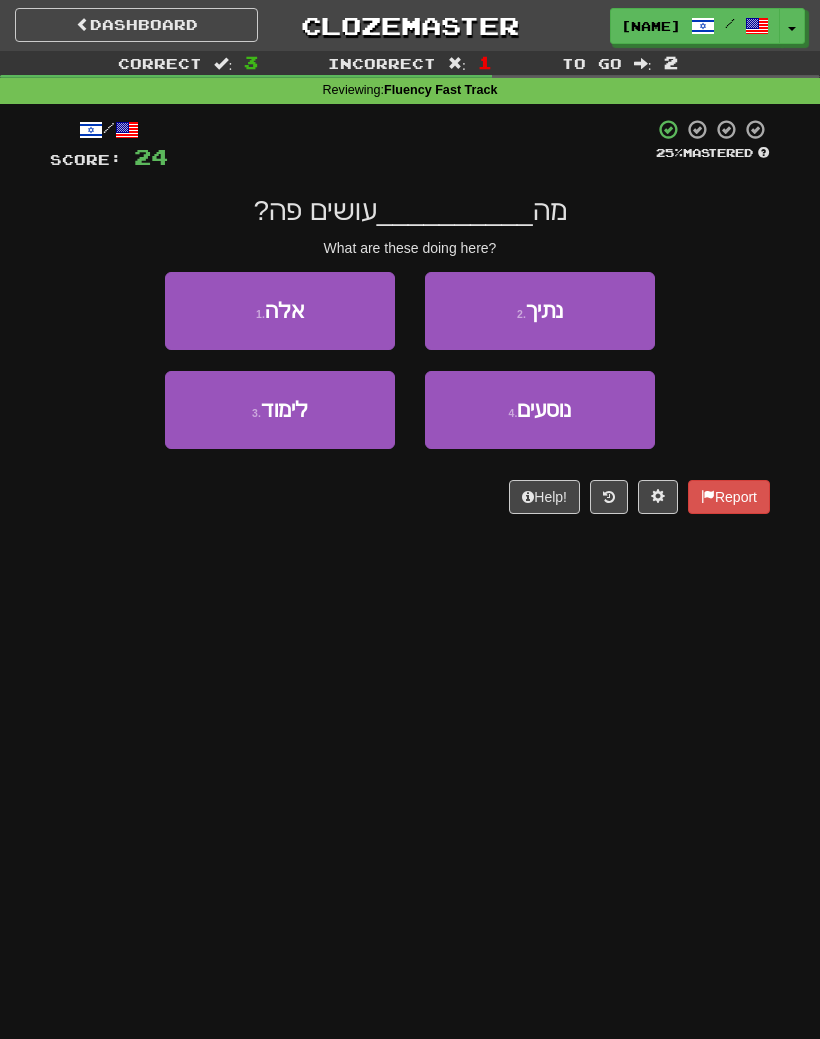 click on "1 .  אלה" at bounding box center [280, 311] 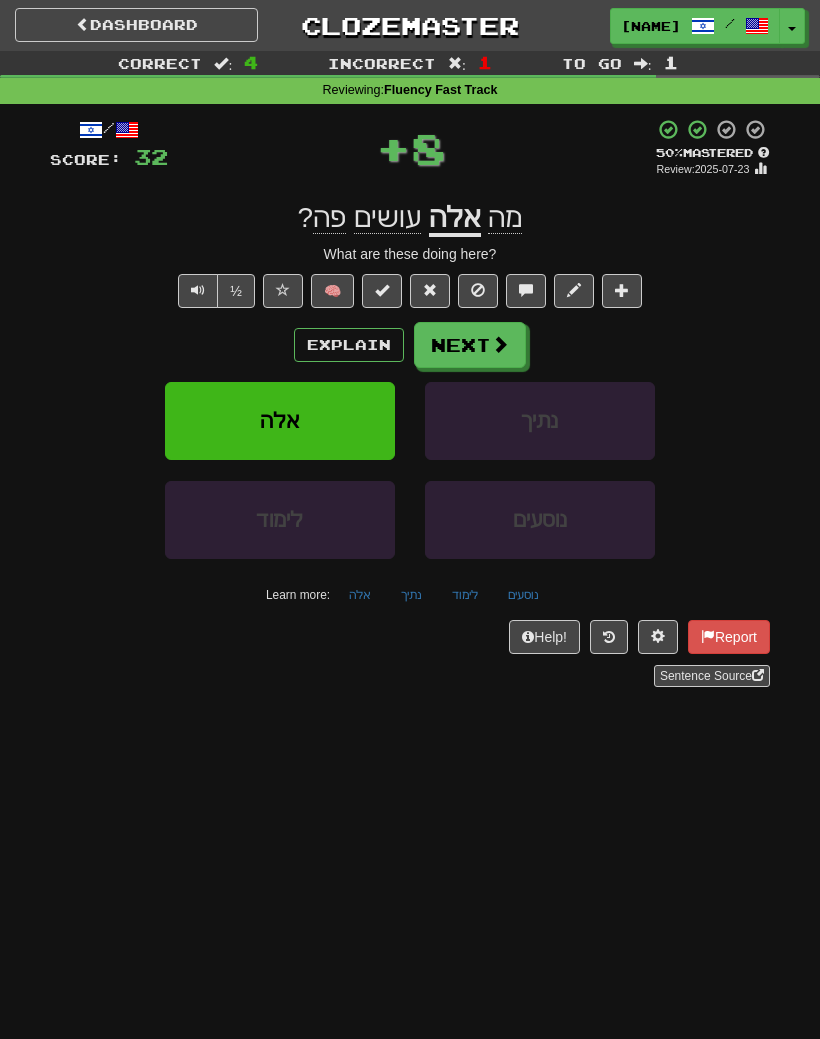 click on "Next" at bounding box center [470, 345] 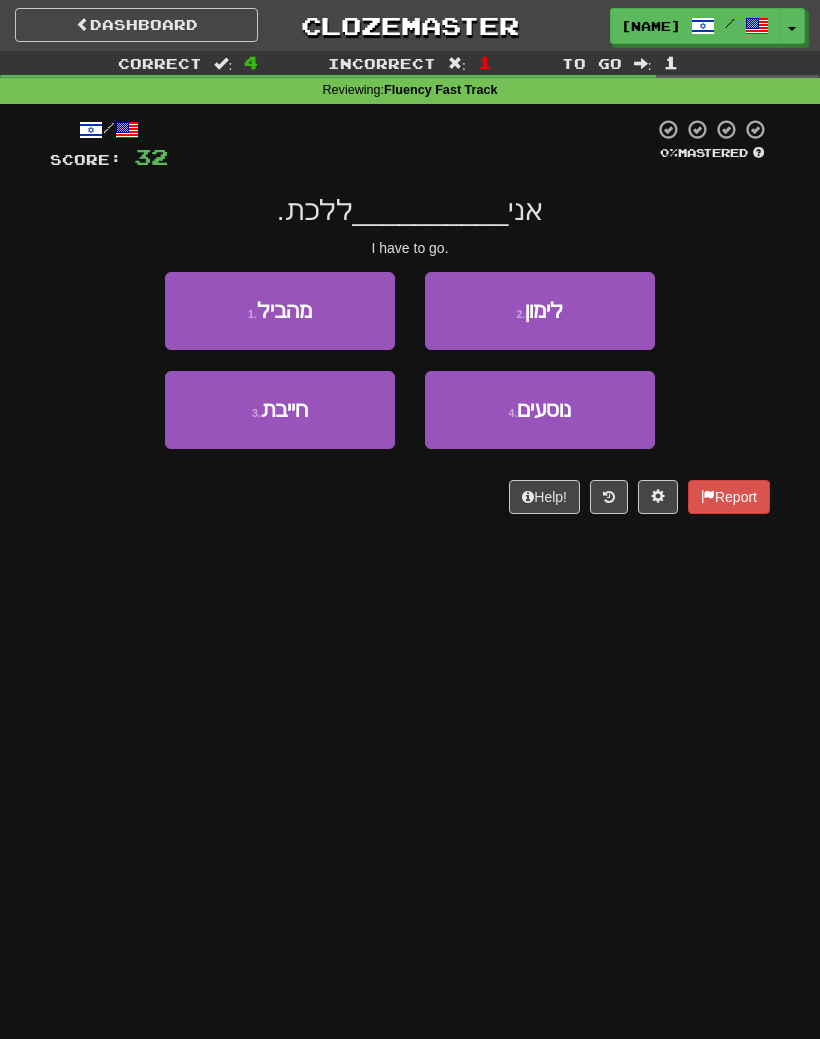 click on "1 .  מהביל" at bounding box center (280, 311) 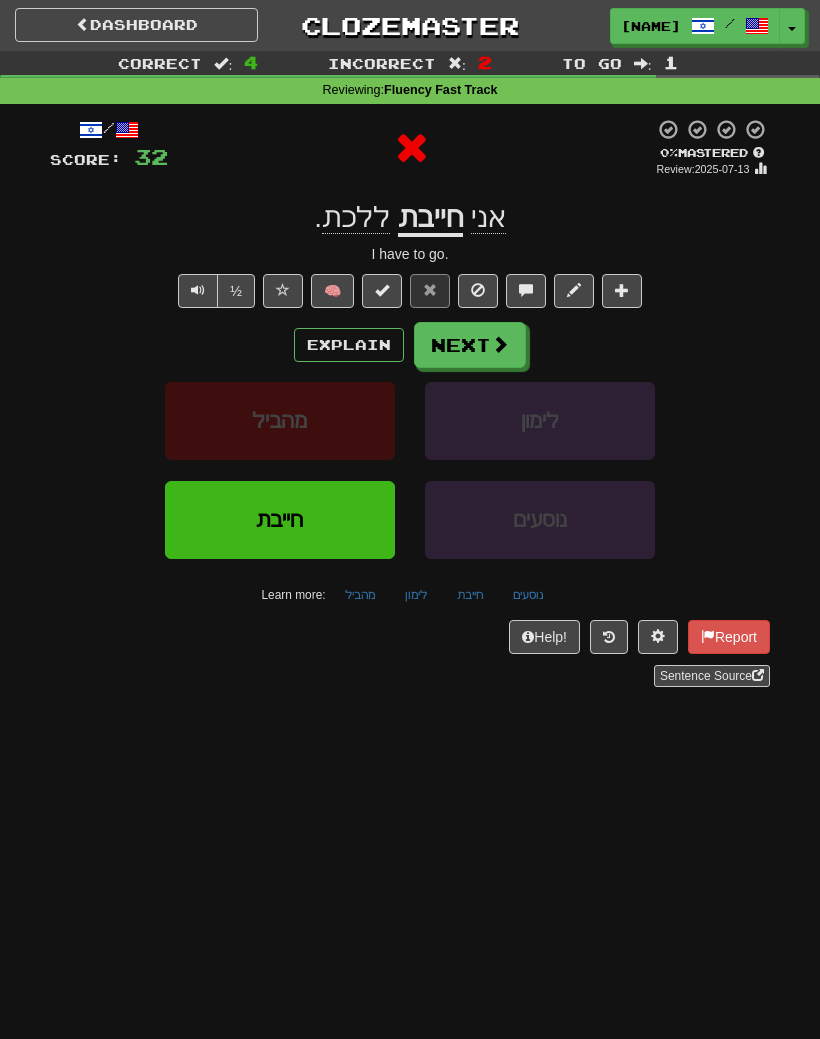 click on "Explain" at bounding box center (349, 345) 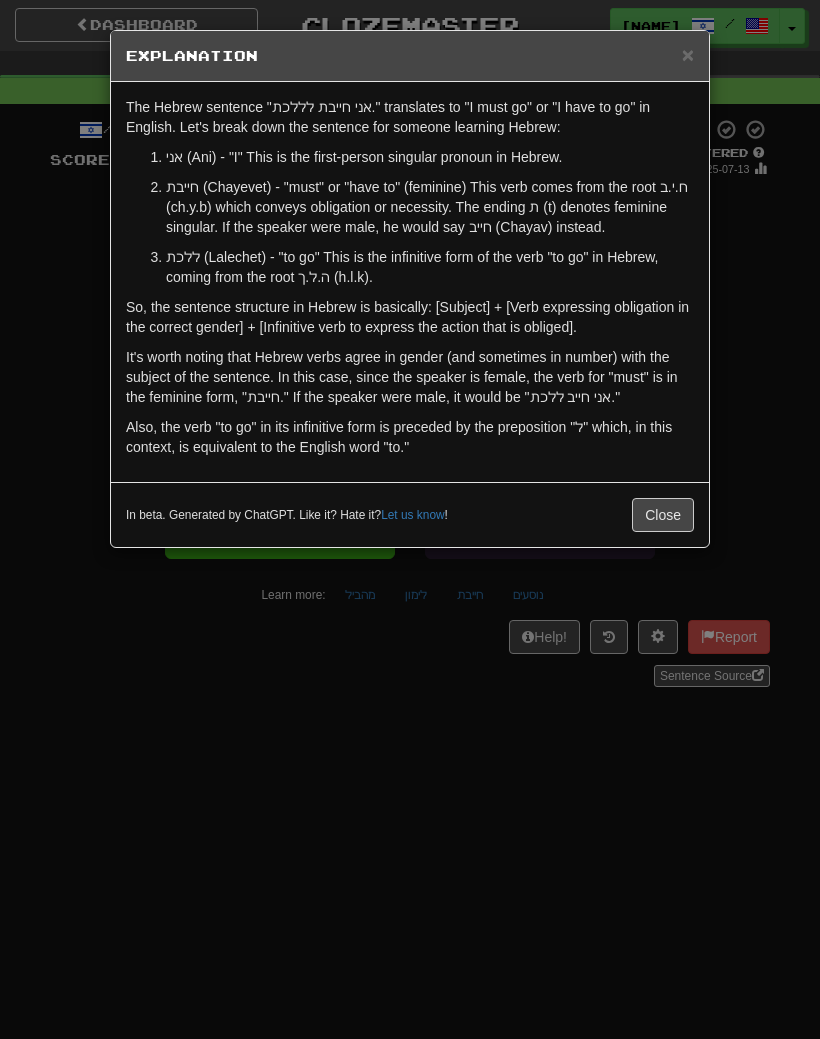 click on "Close" at bounding box center [663, 515] 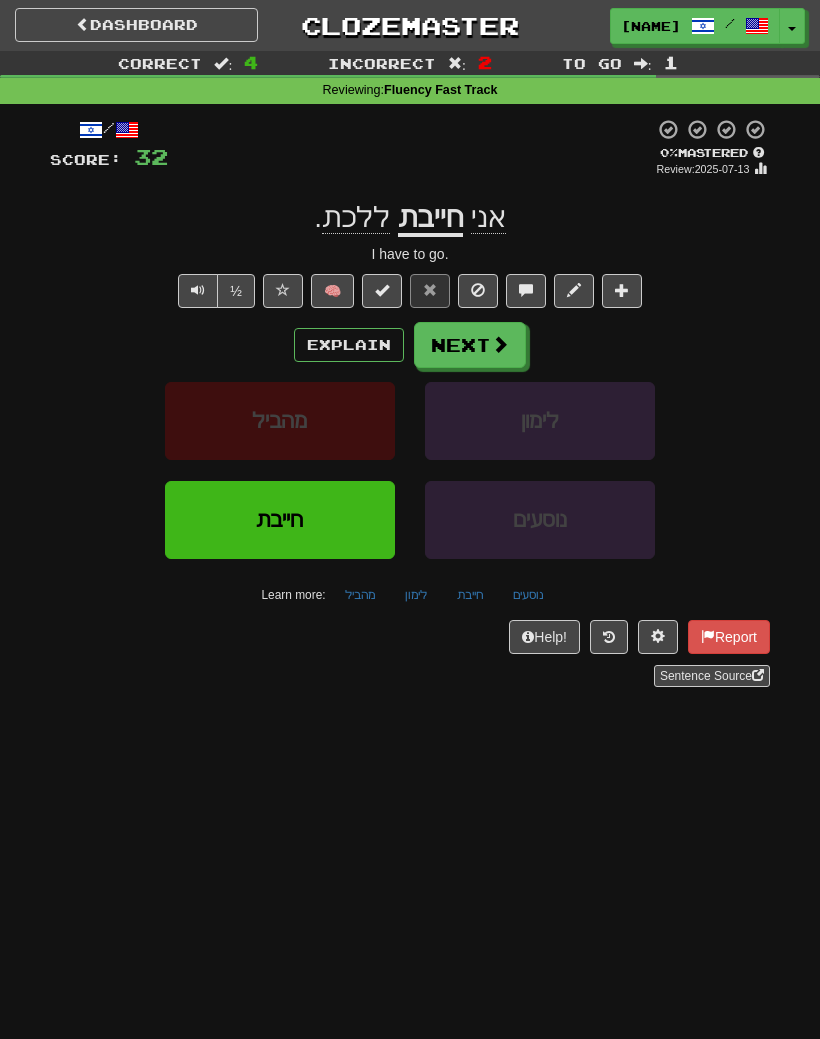 click on "Correct   :   4 Incorrect   :   2 To go   :   1 Reviewing :  Fluency Fast Track  /  Score:   32 0 %  Mastered Review:  2025-07-13 אני   חייבת   ללכת . I have to go. ½ 🧠 Explain Next מהביל לימון חייבת נוסעים Learn more: מהביל לימון חייבת נוסעים  Help!  Report Sentence Source" at bounding box center (410, 383) 